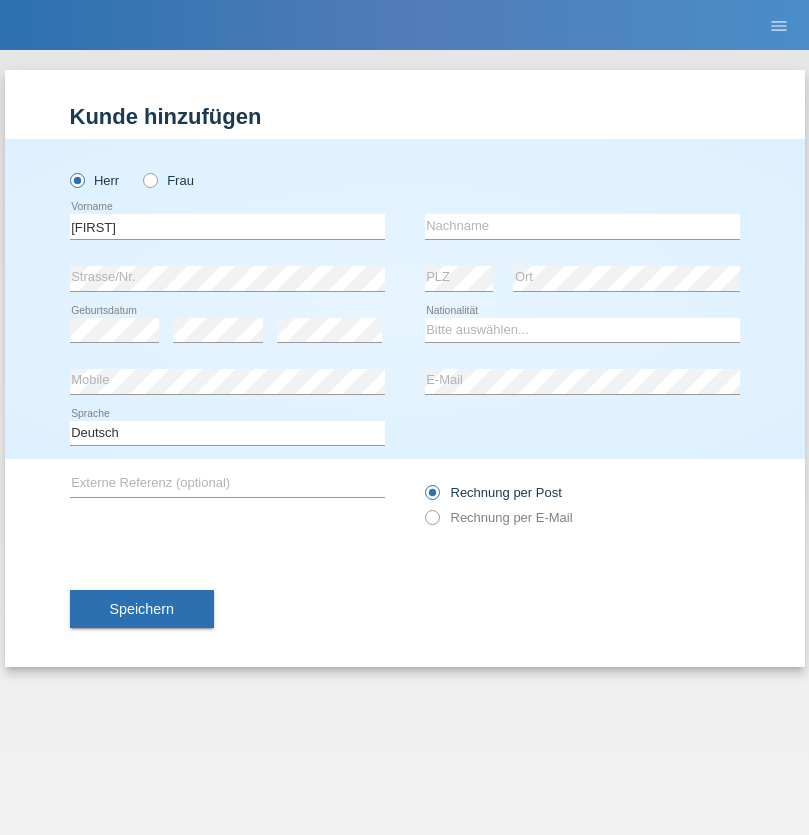 scroll, scrollTop: 0, scrollLeft: 0, axis: both 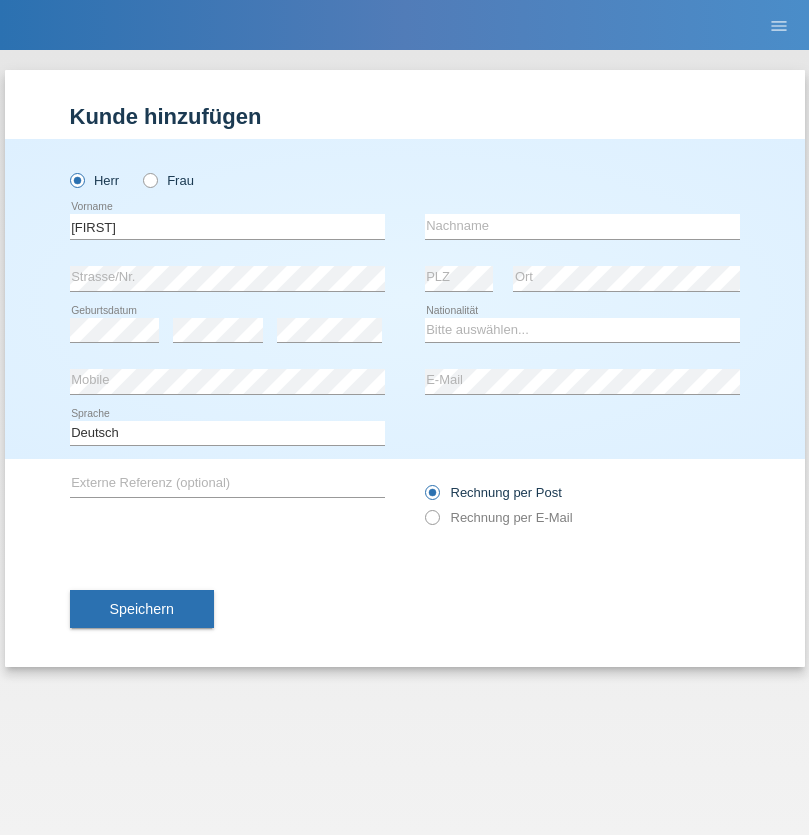 type on "Hugo" 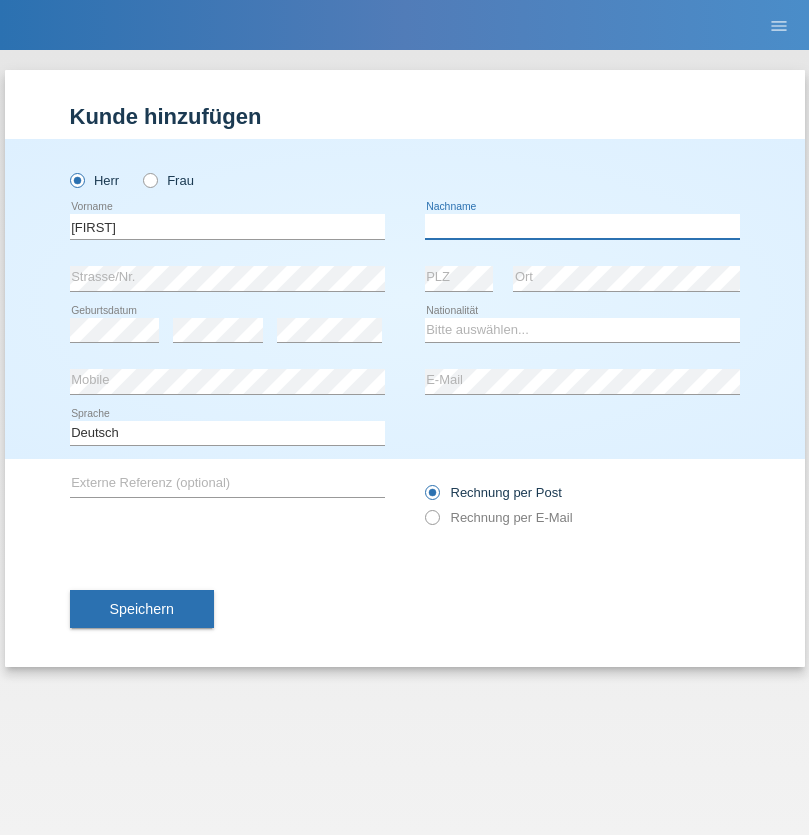 click at bounding box center [582, 226] 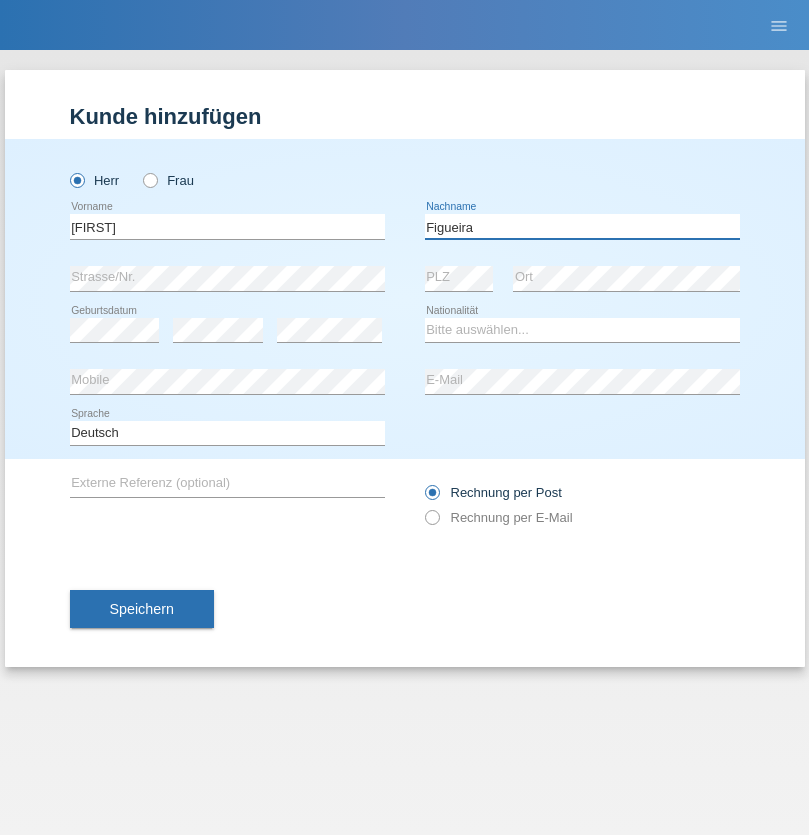 type on "Figueira" 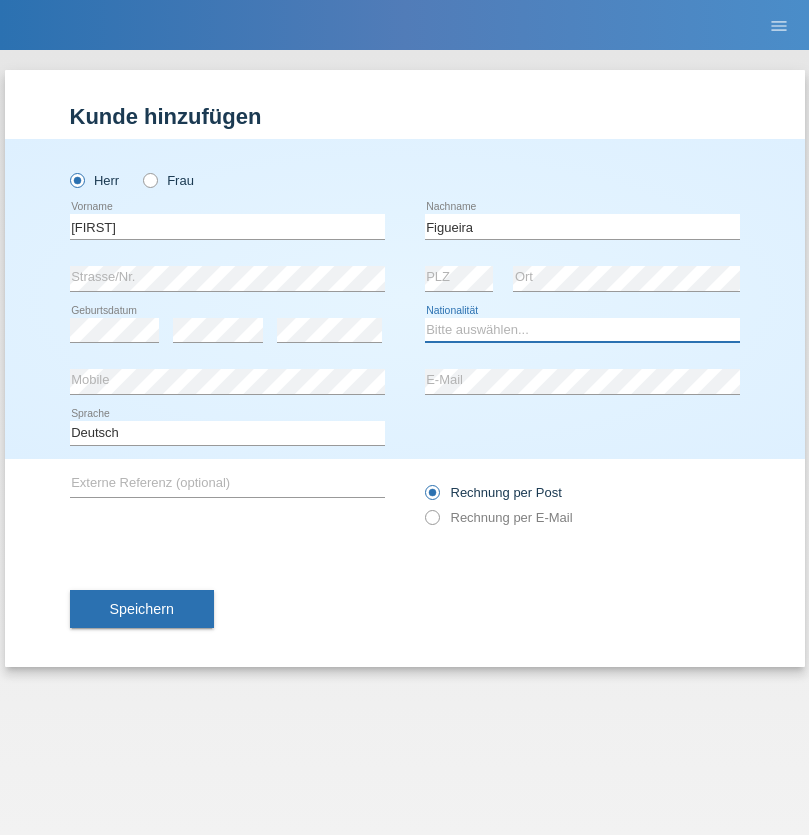 select on "PT" 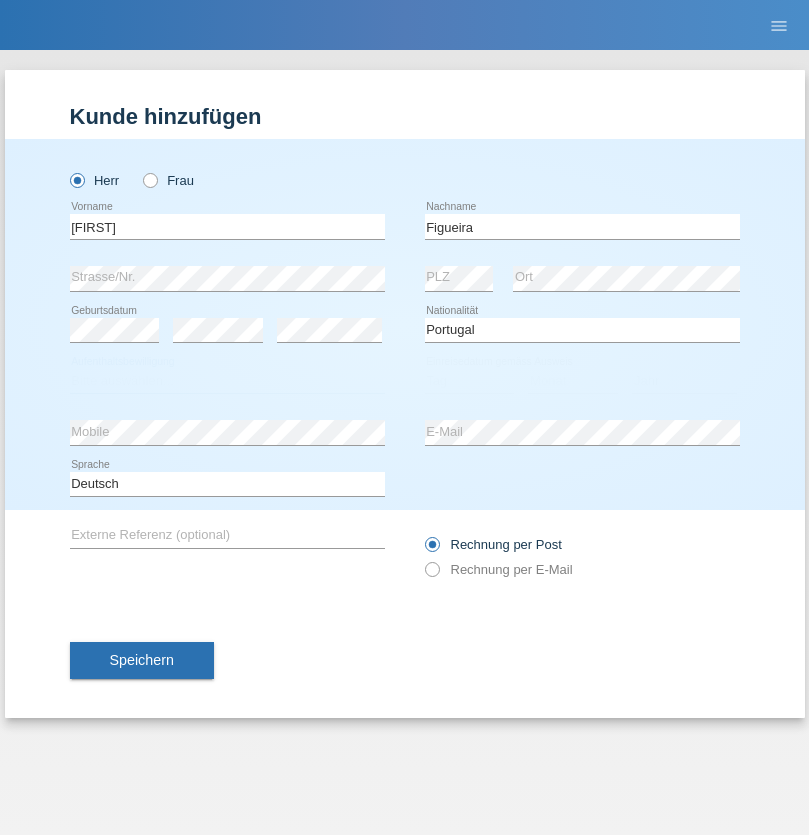 select on "C" 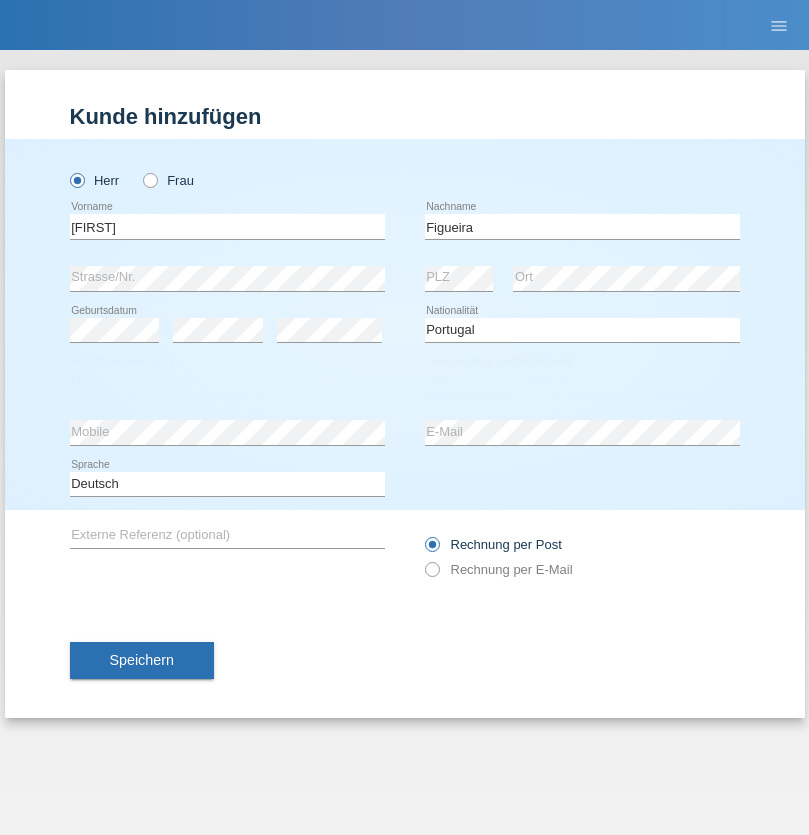 select on "04" 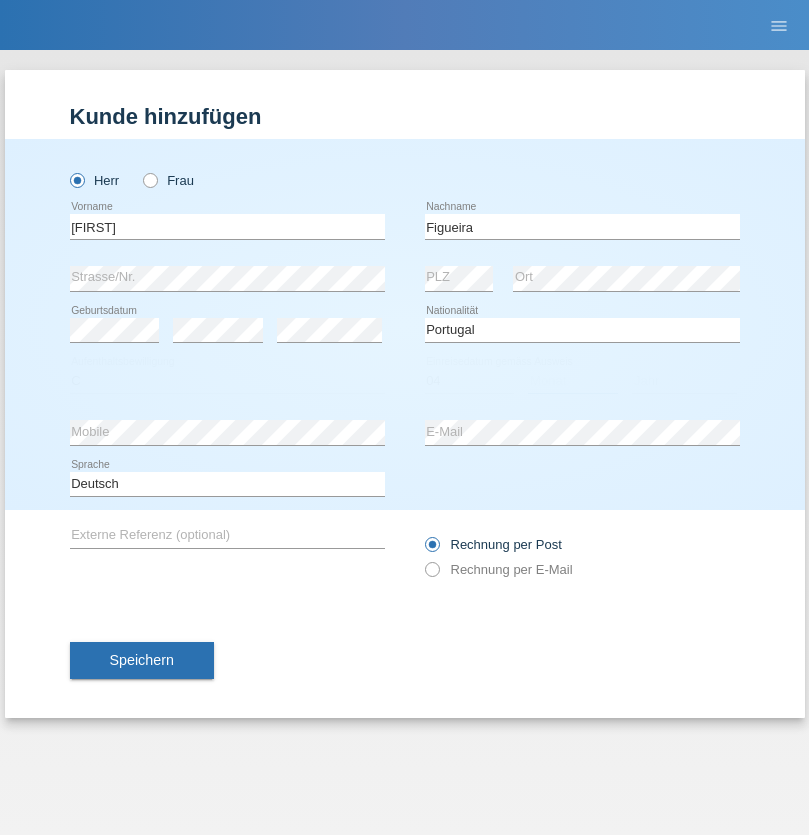 select on "02" 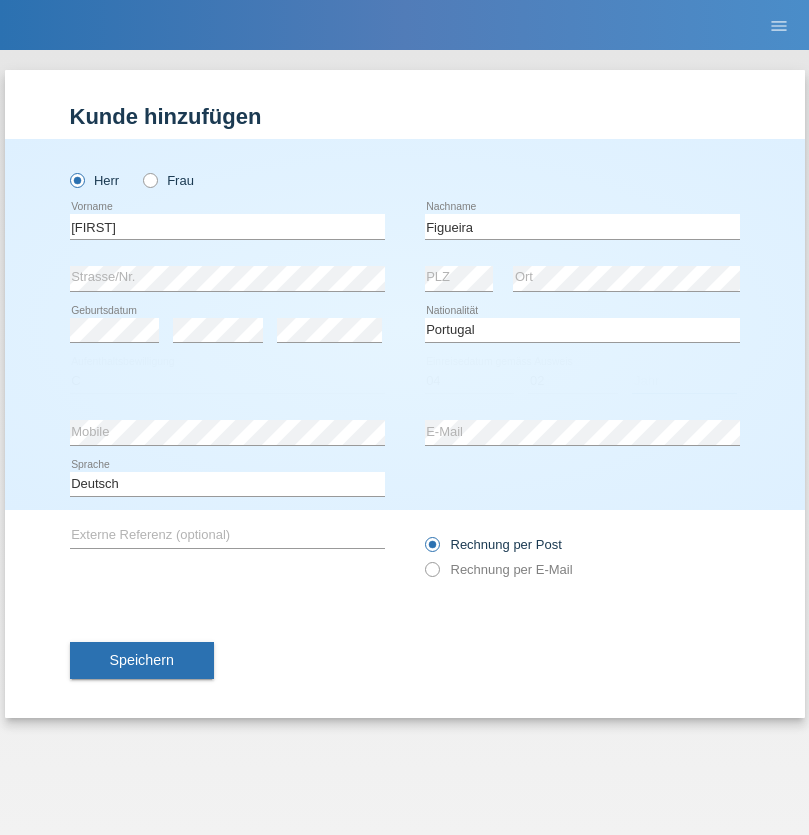 select on "2012" 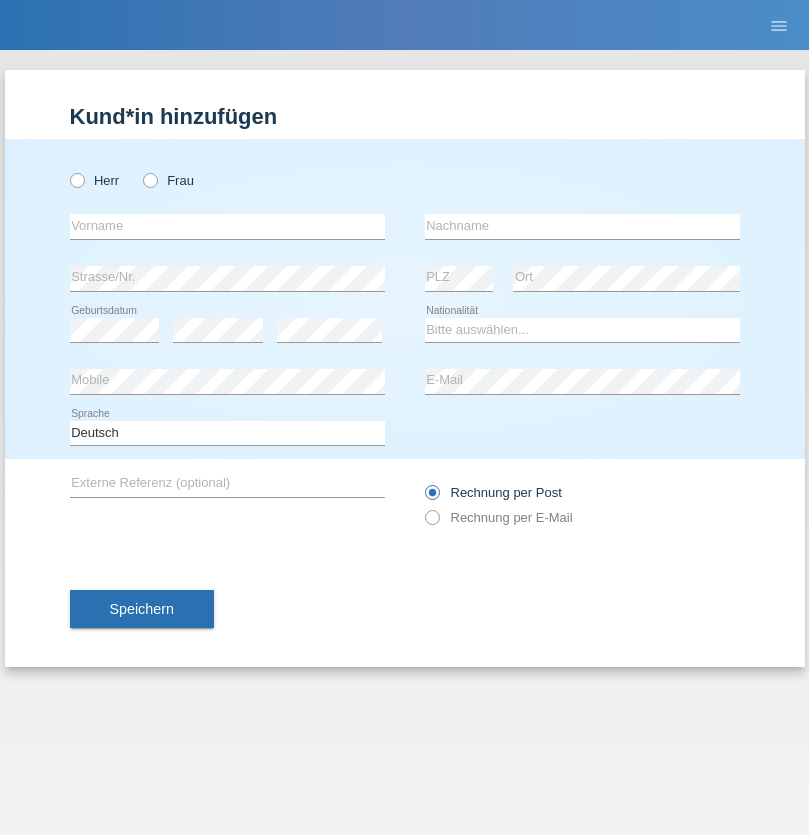 scroll, scrollTop: 0, scrollLeft: 0, axis: both 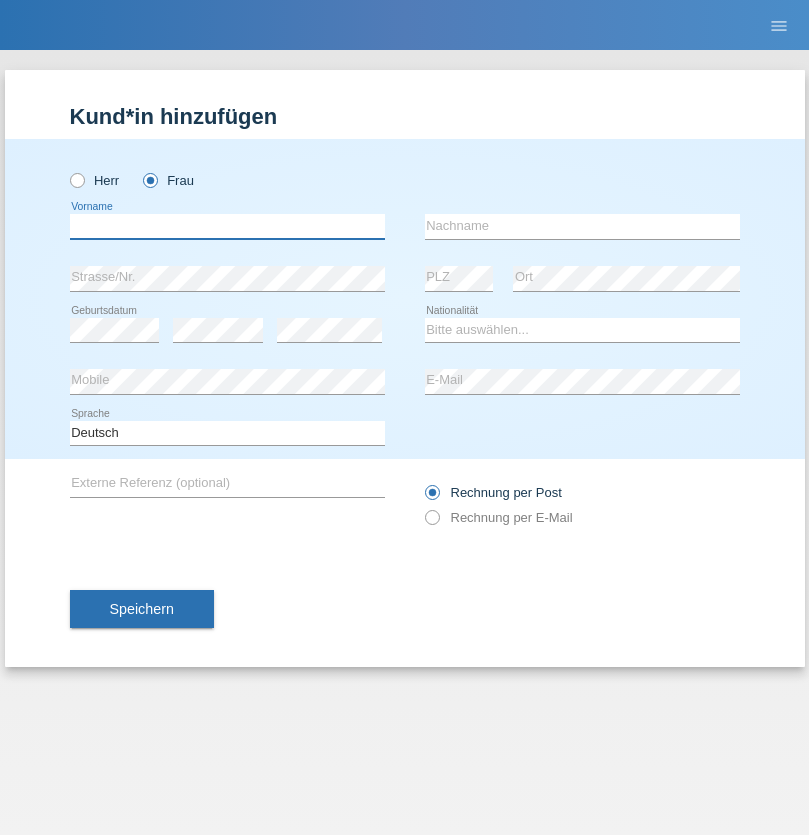 click at bounding box center [227, 226] 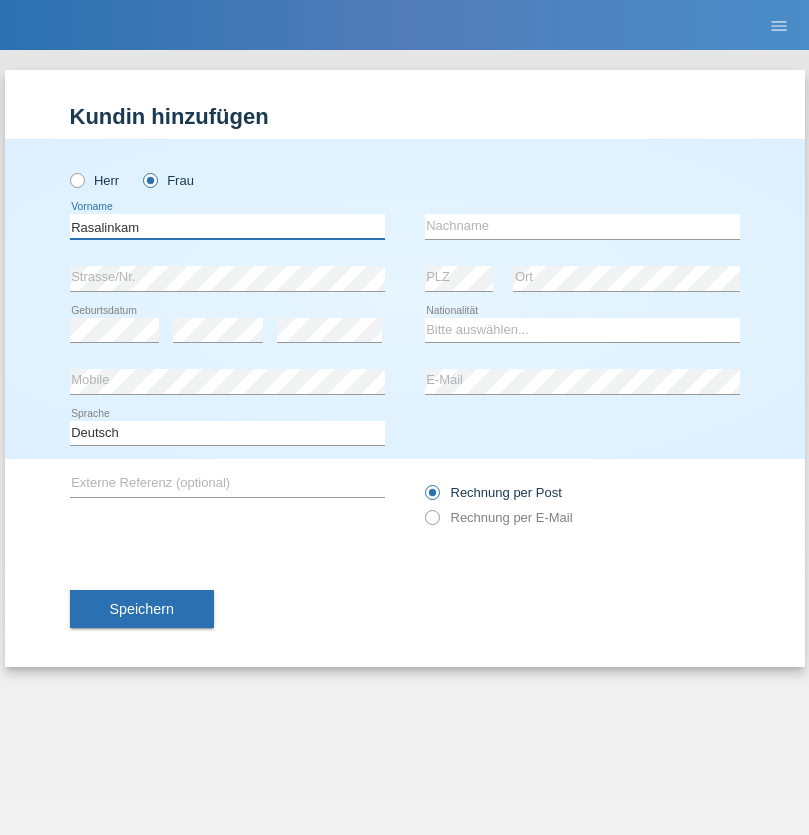 type on "Rasalinkam" 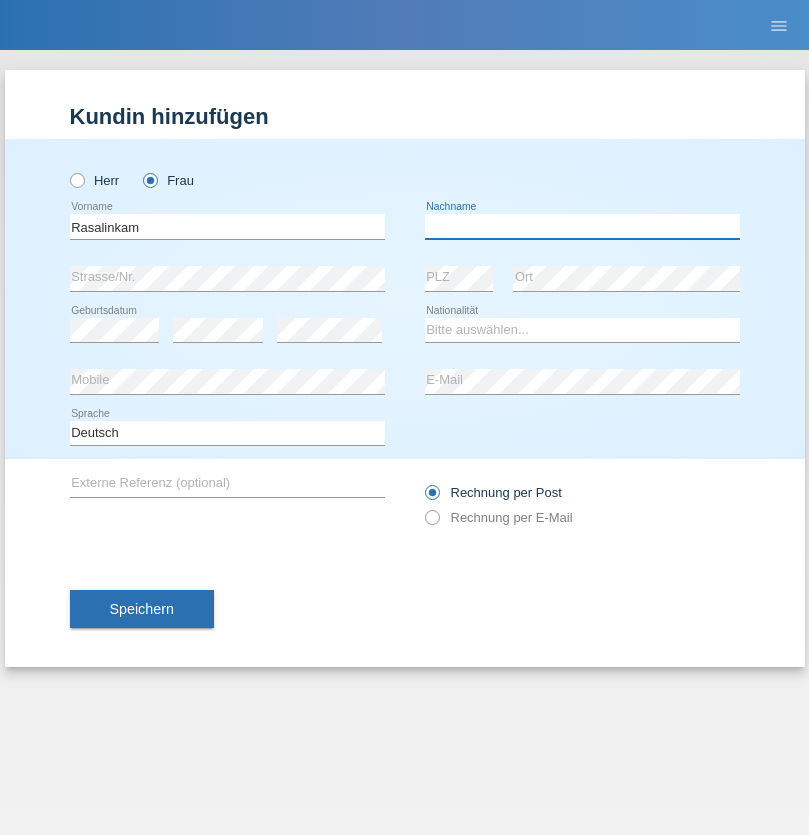 click at bounding box center (582, 226) 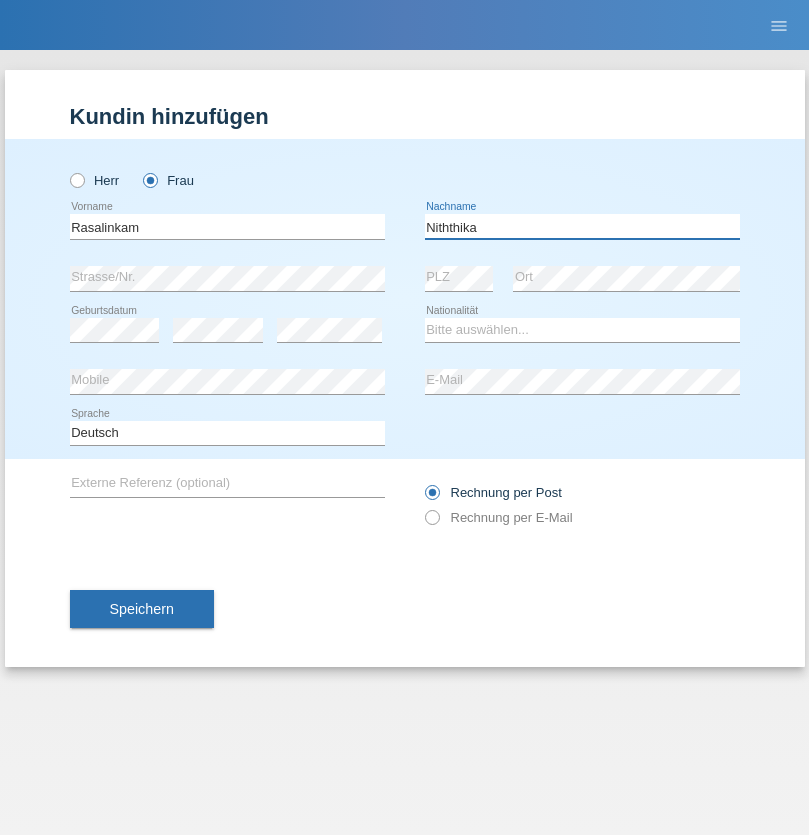 type on "Niththika" 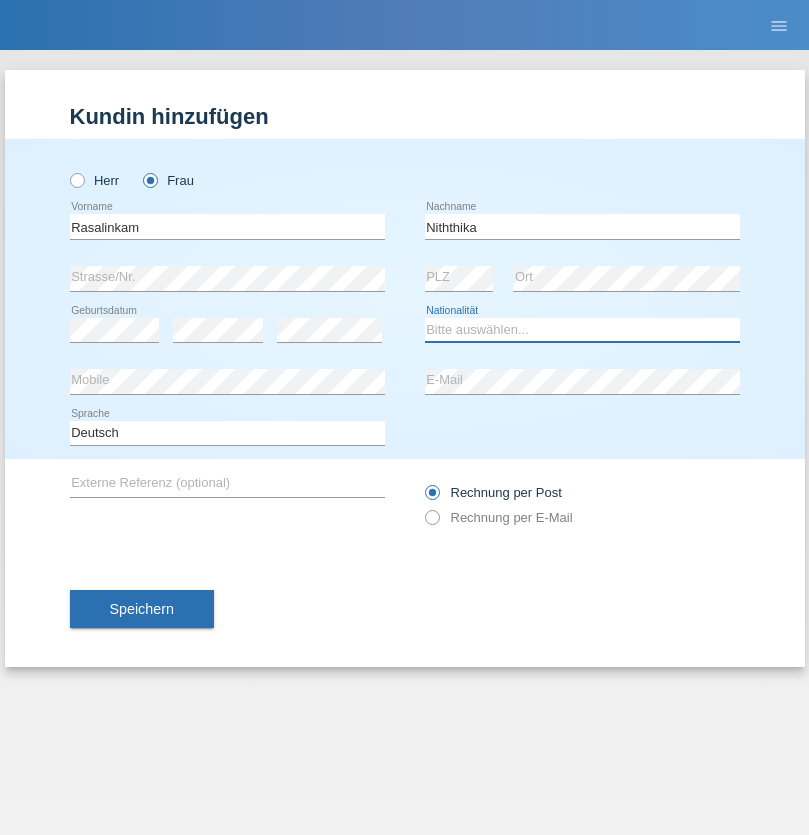 select on "LK" 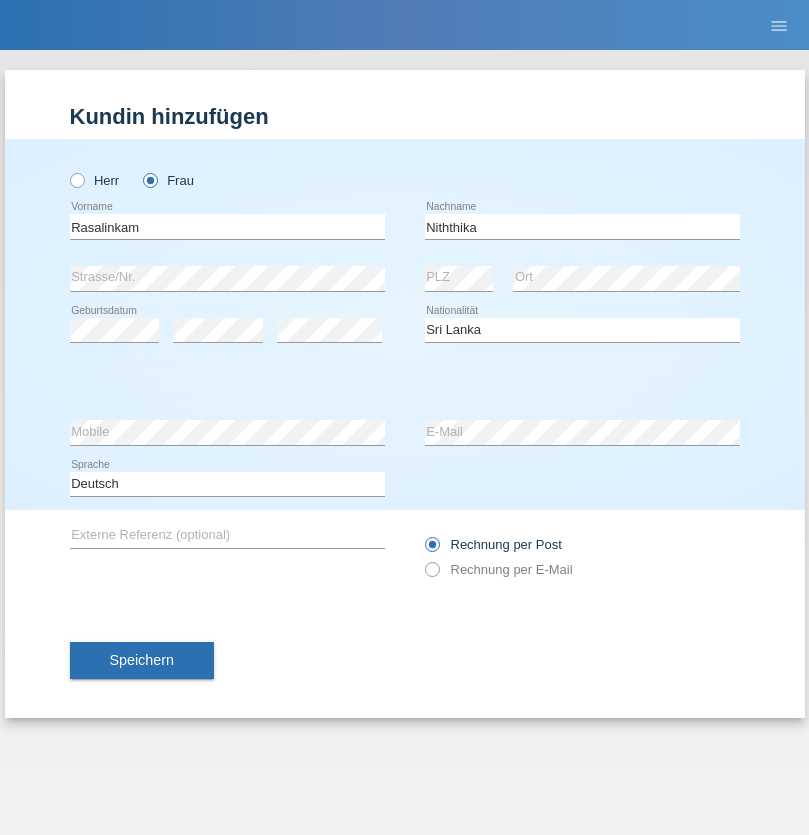 select on "C" 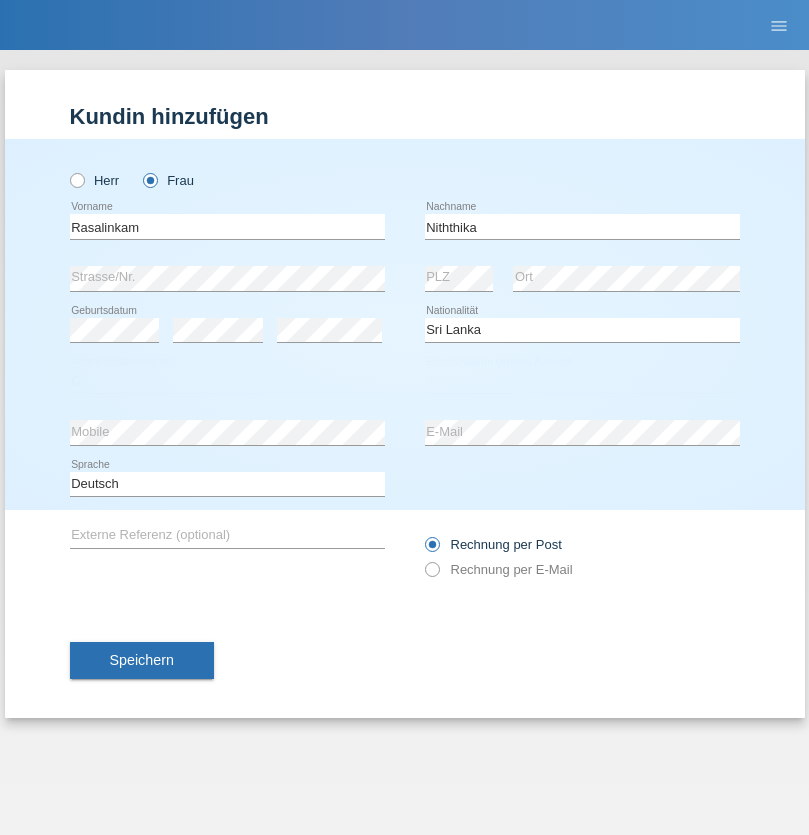 select on "04" 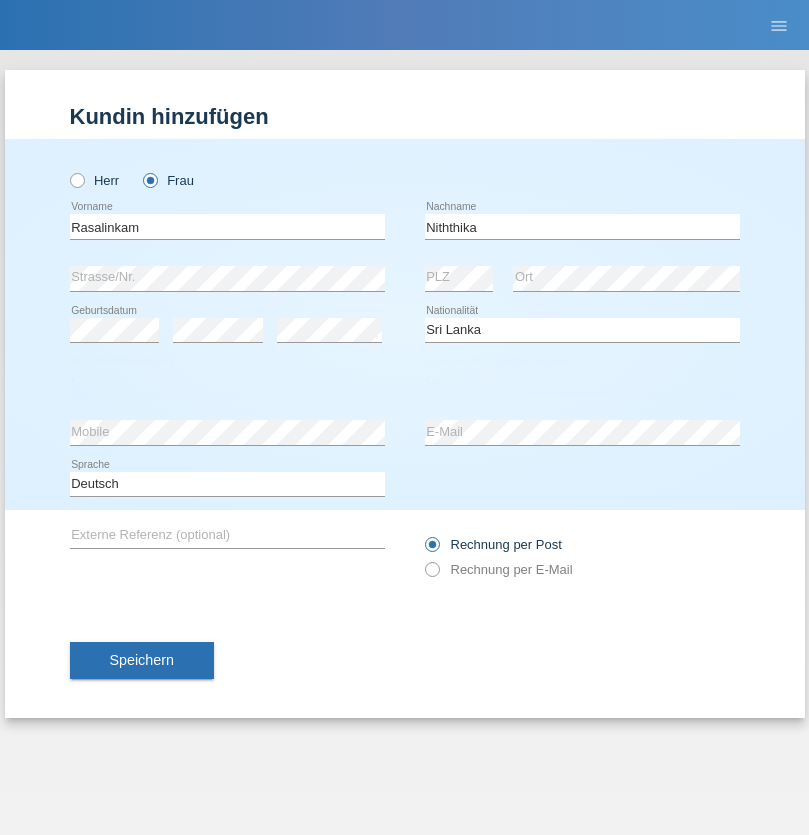 select on "08" 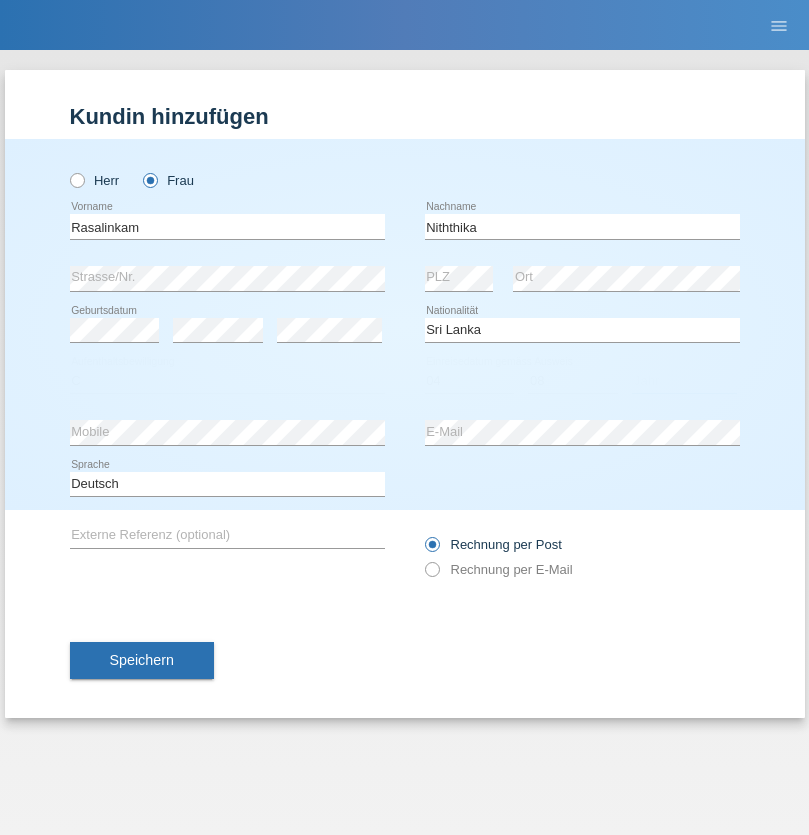 select on "2021" 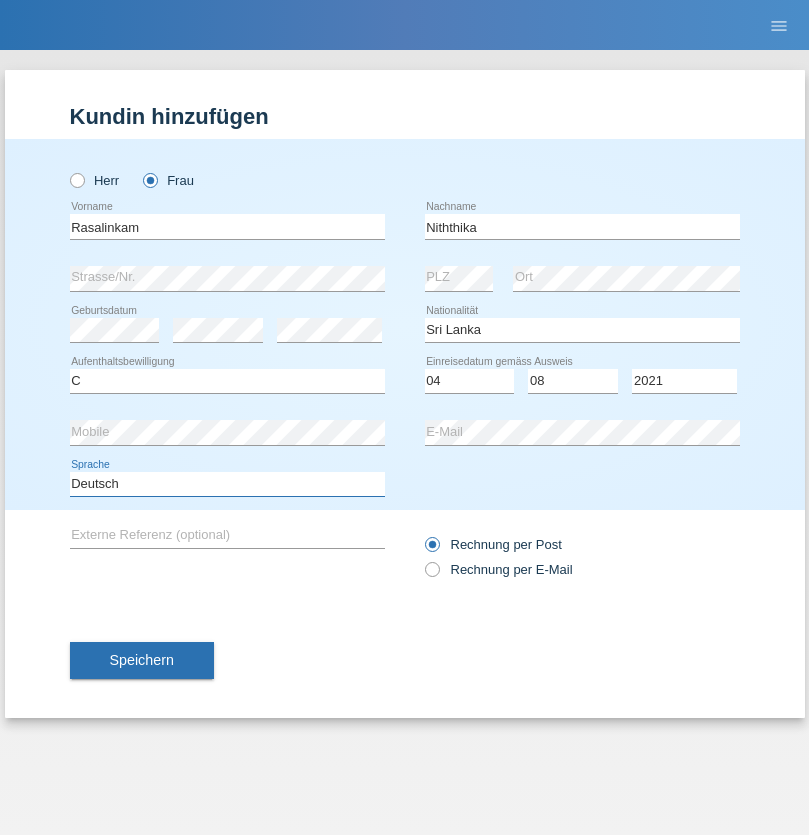 select on "en" 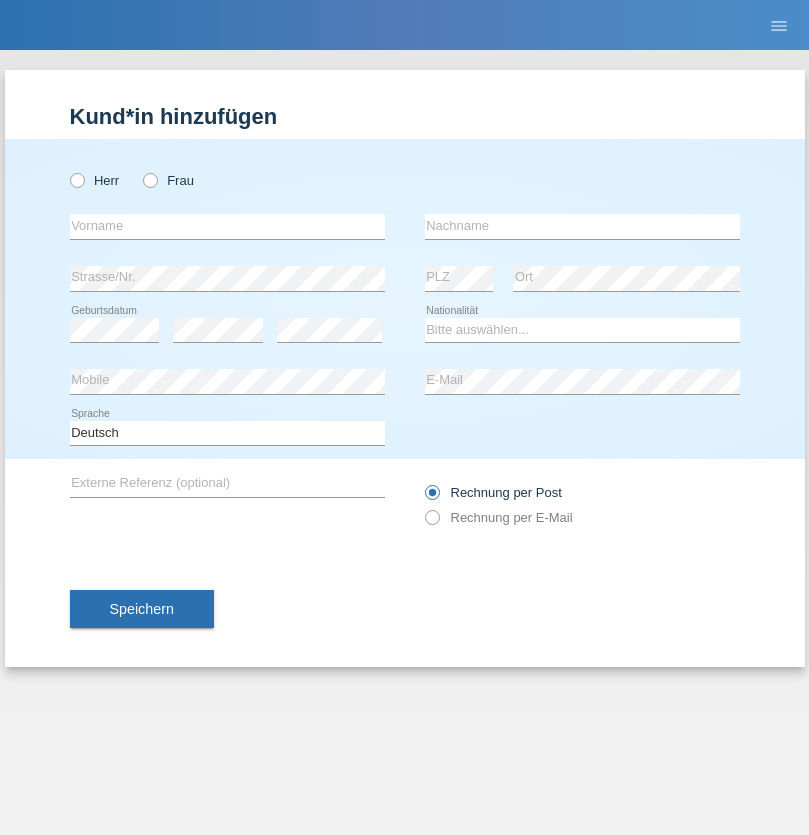 scroll, scrollTop: 0, scrollLeft: 0, axis: both 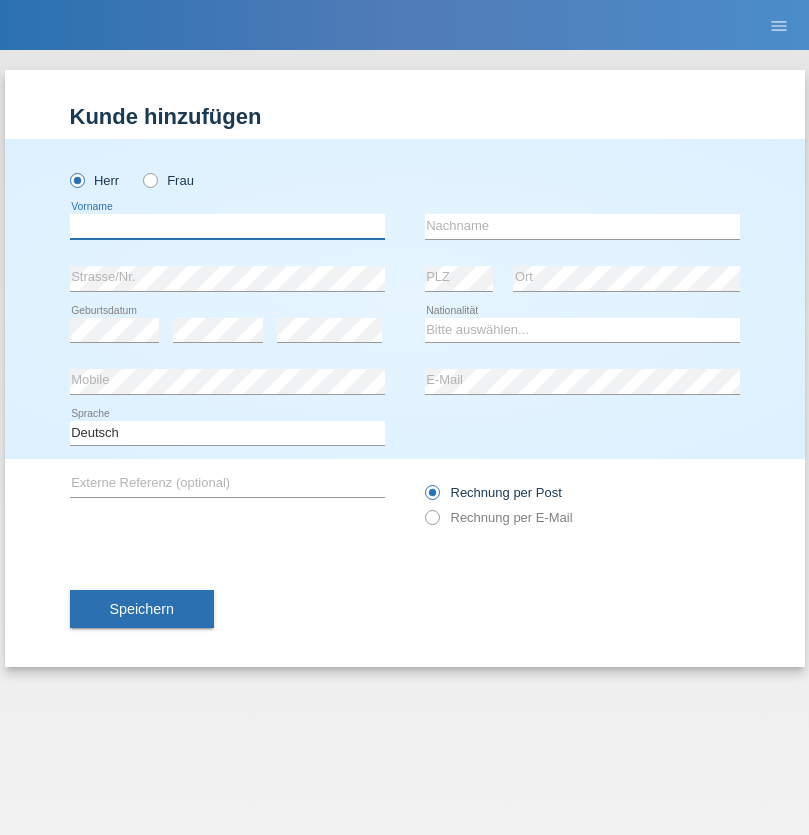 click at bounding box center [227, 226] 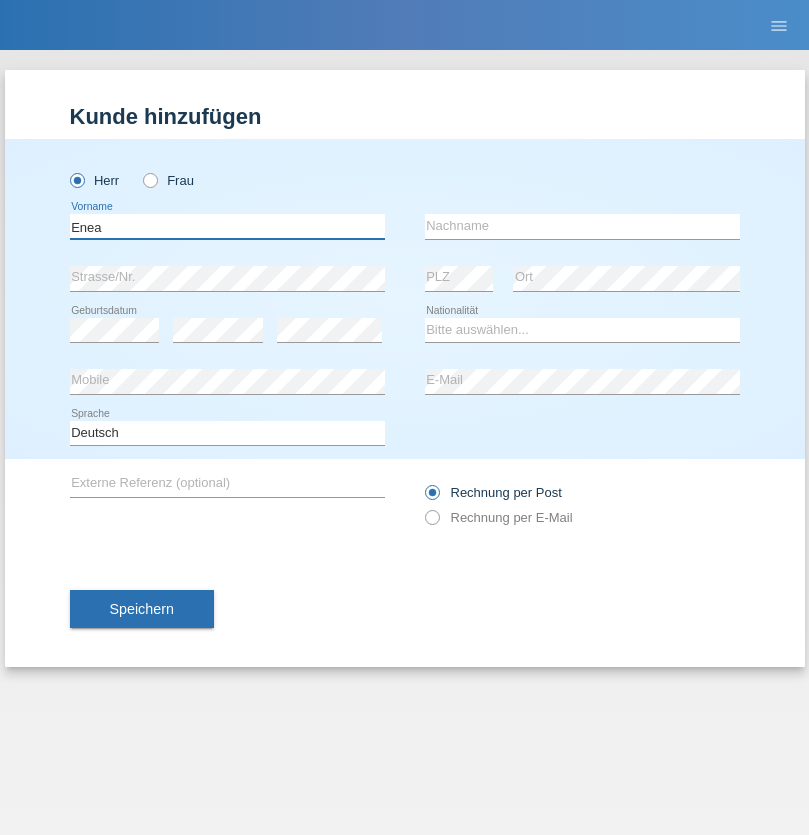 type on "Enea" 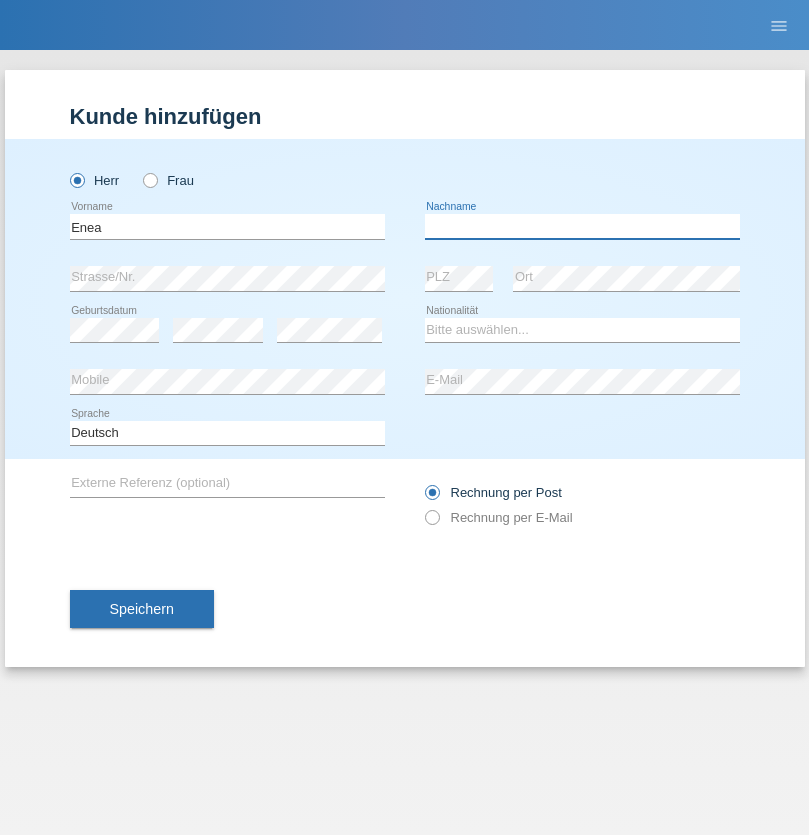 click at bounding box center [582, 226] 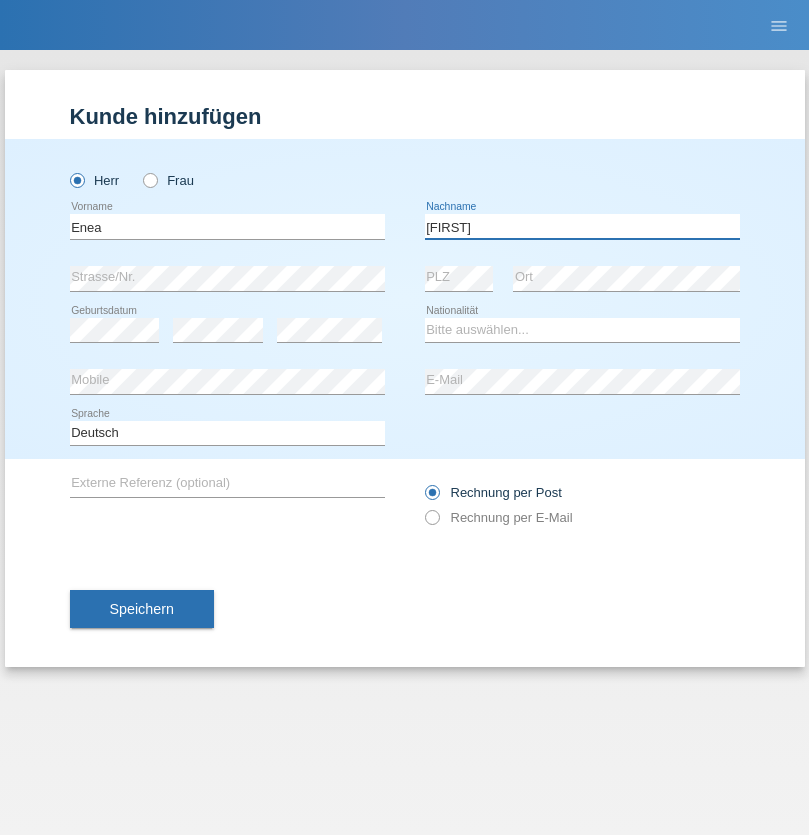 type on "Andrei" 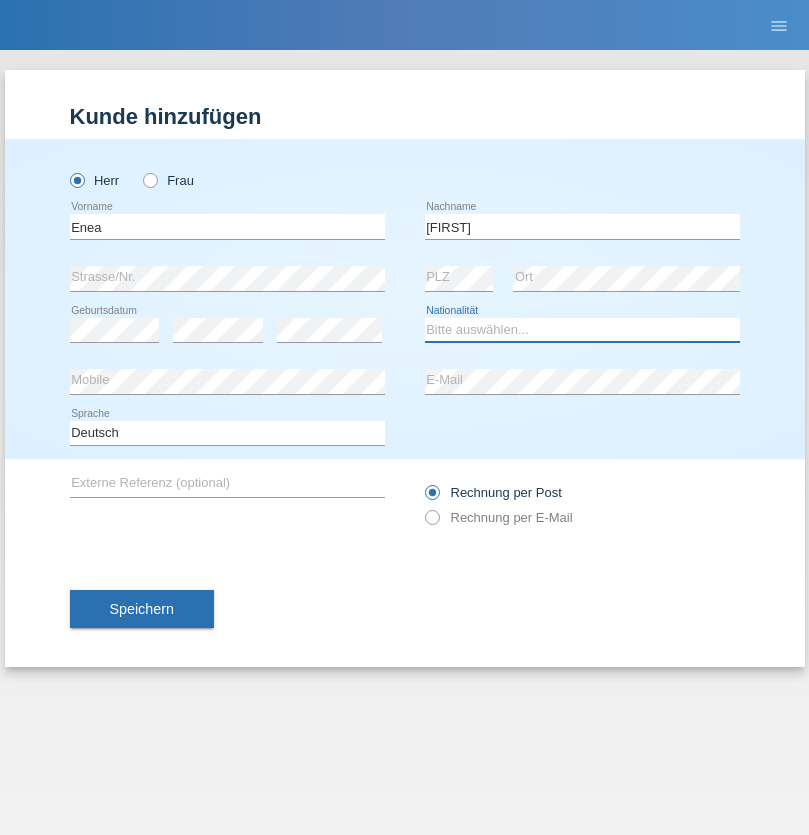 select on "OM" 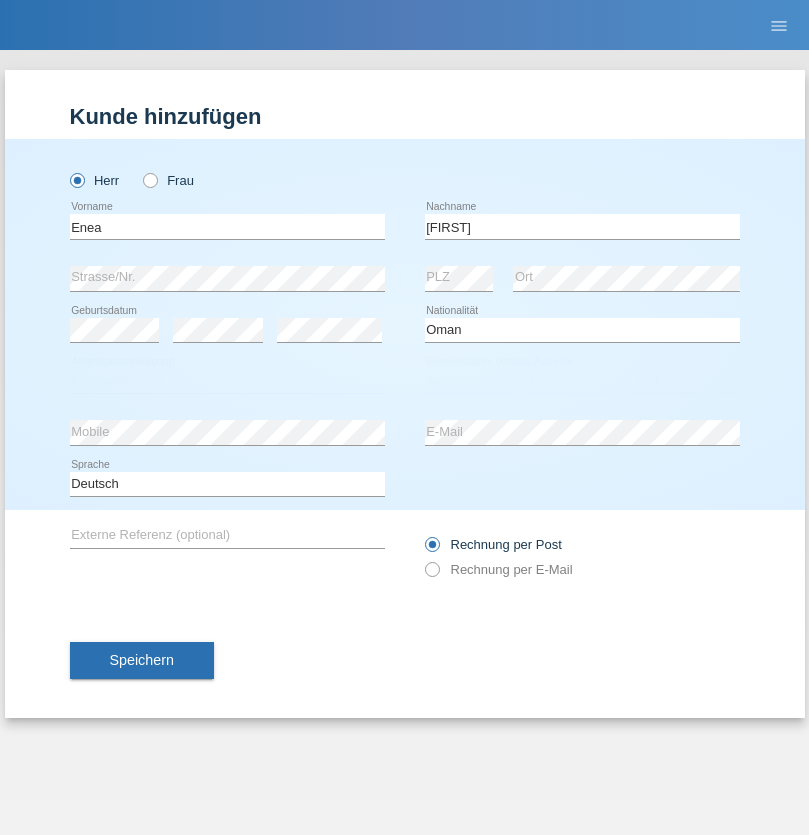 select on "C" 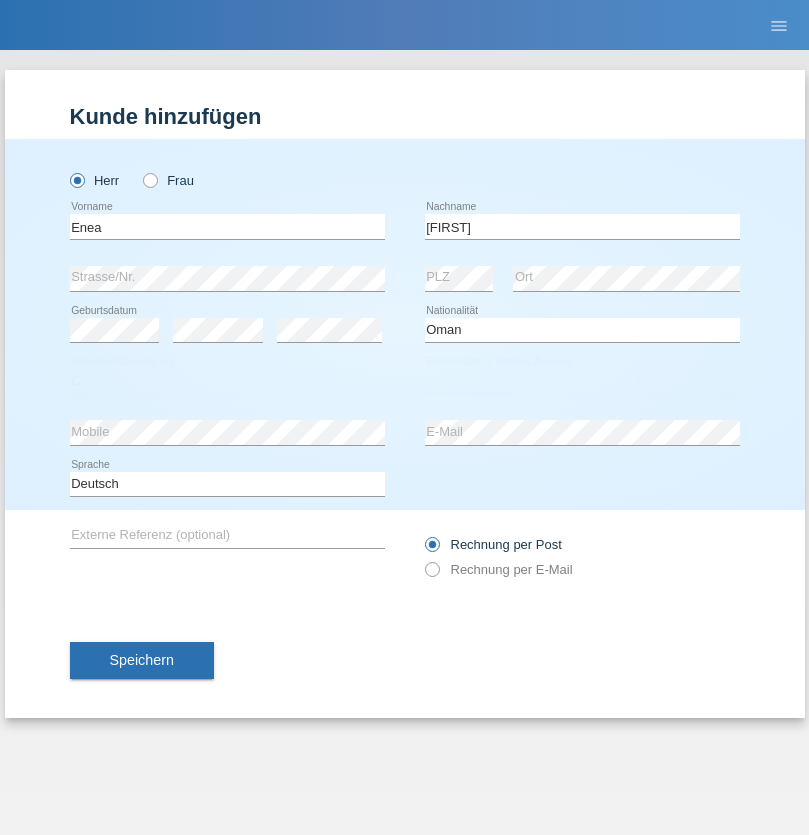 select on "17" 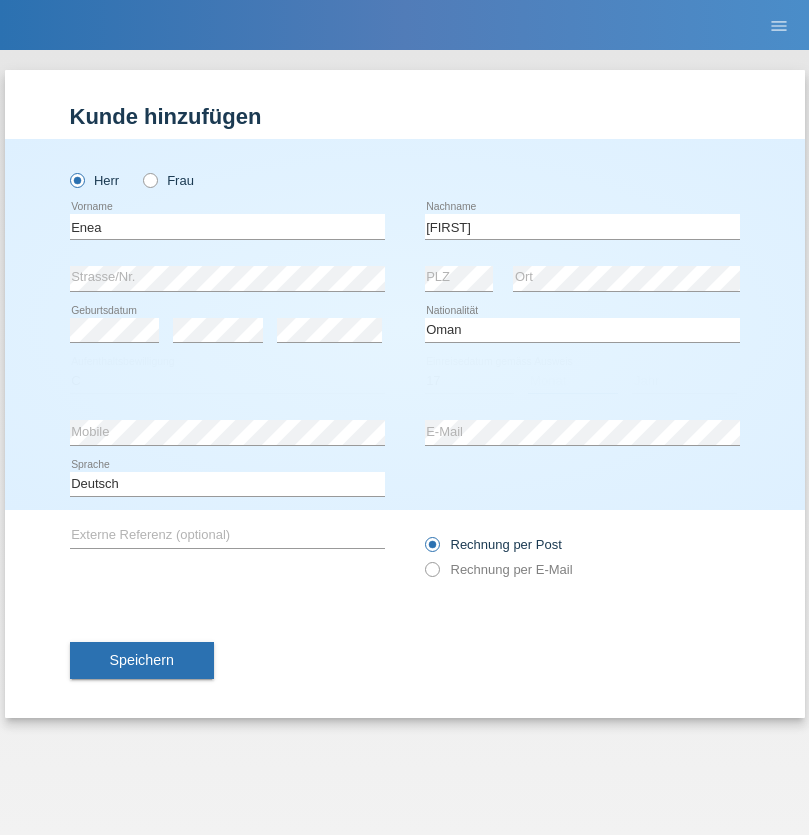 select on "06" 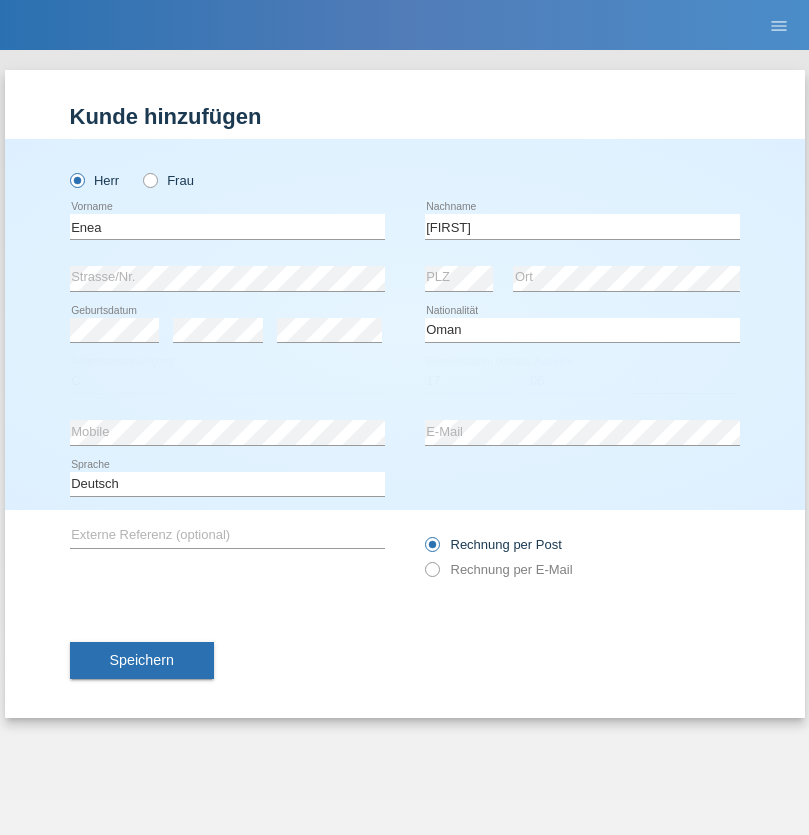 select on "2021" 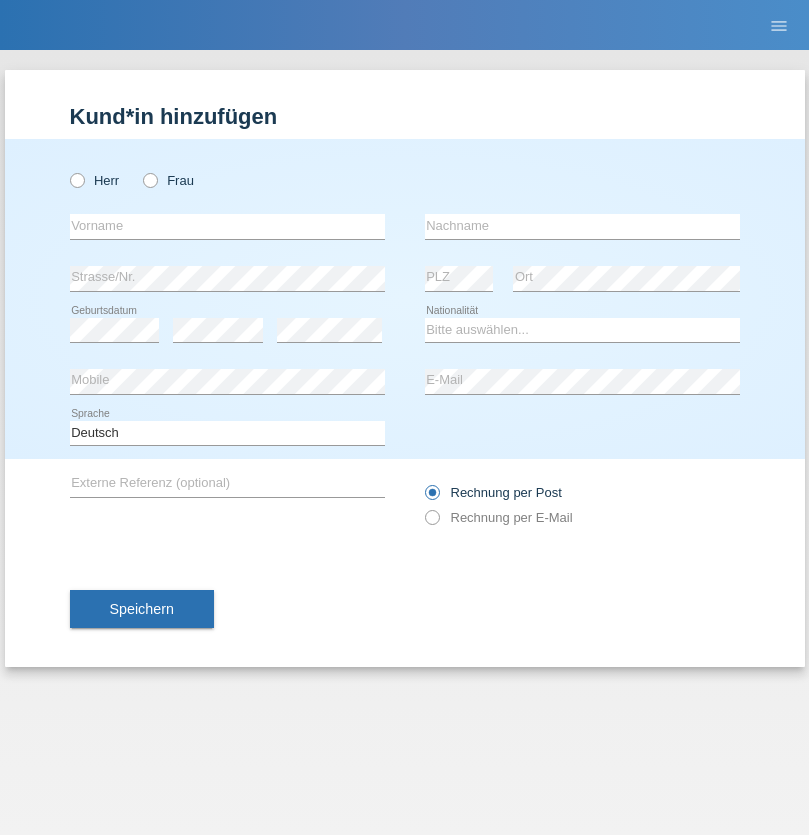 scroll, scrollTop: 0, scrollLeft: 0, axis: both 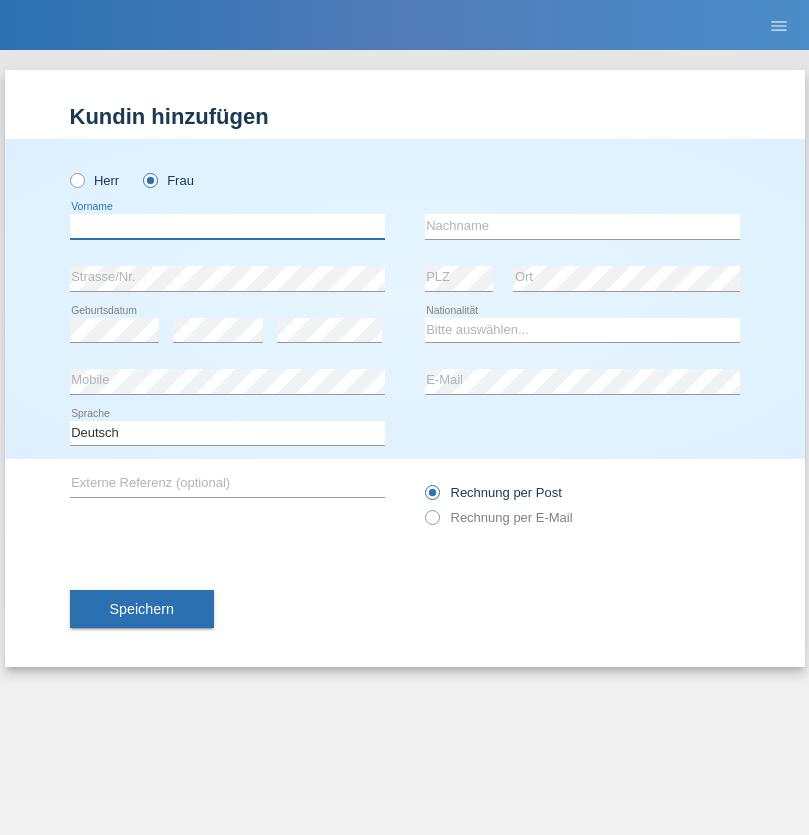 click at bounding box center (227, 226) 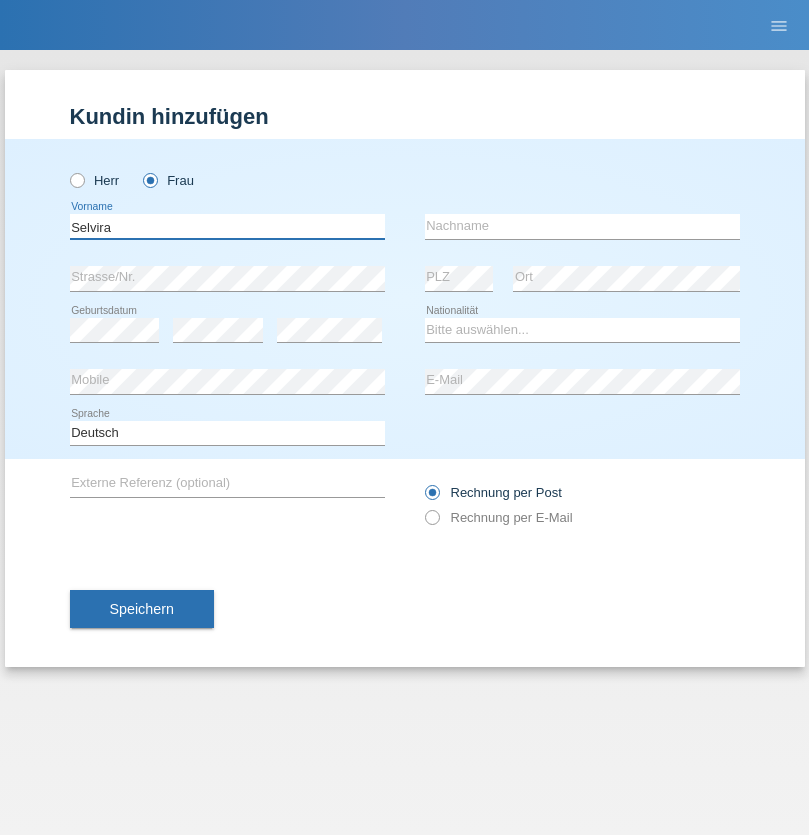 type on "Selvira" 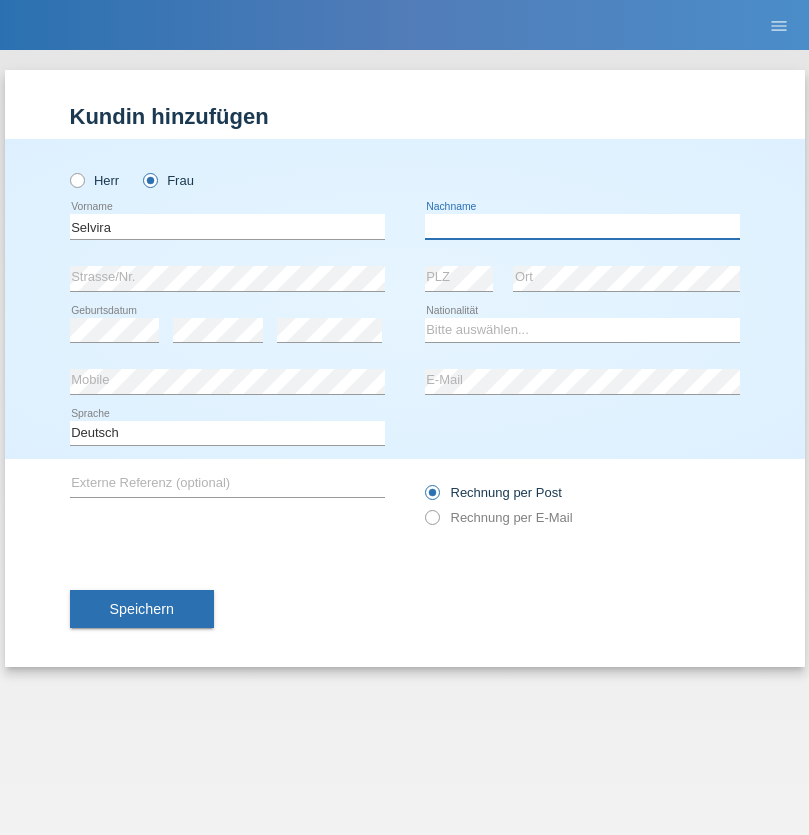 click at bounding box center (582, 226) 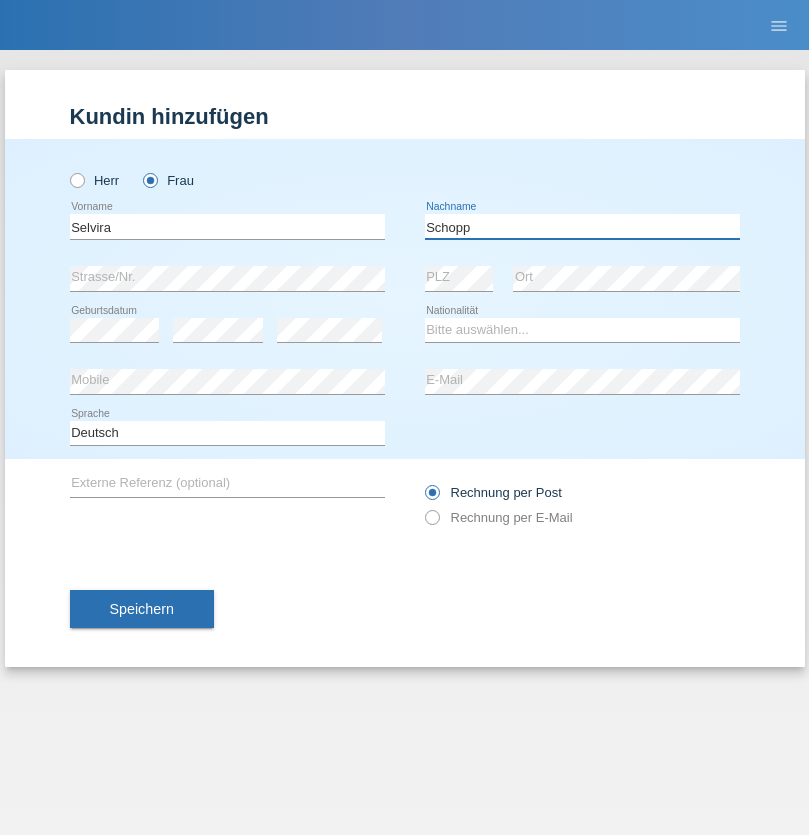 type on "Schopp" 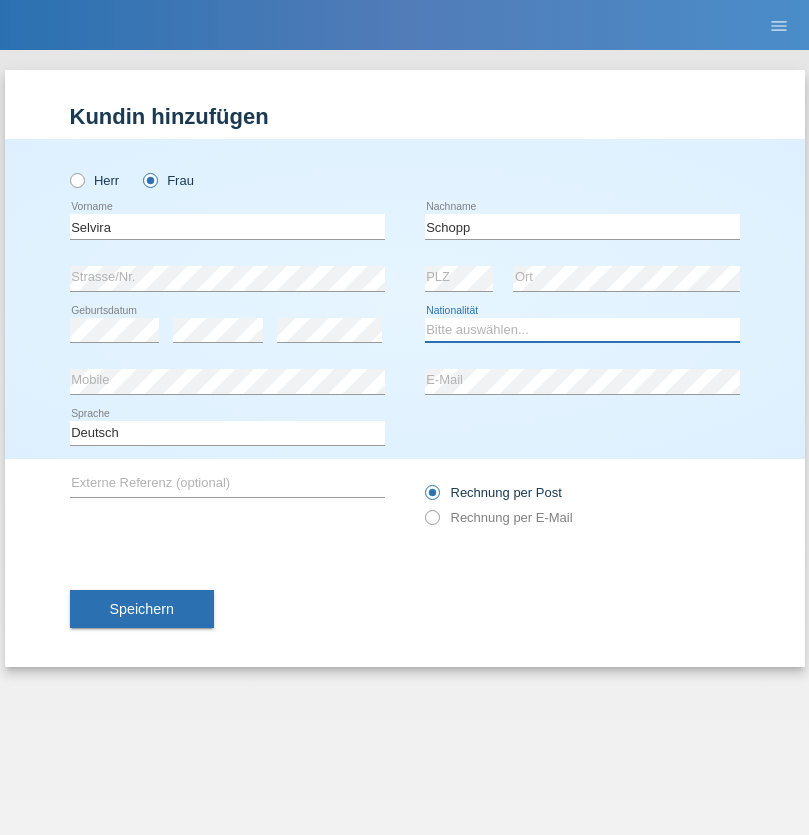select on "CH" 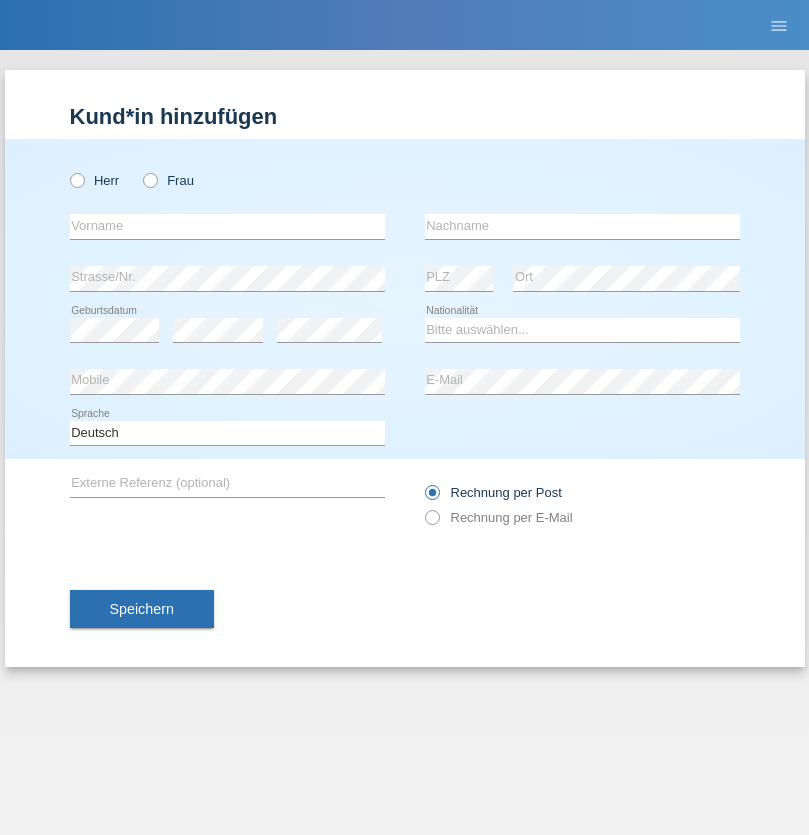 scroll, scrollTop: 0, scrollLeft: 0, axis: both 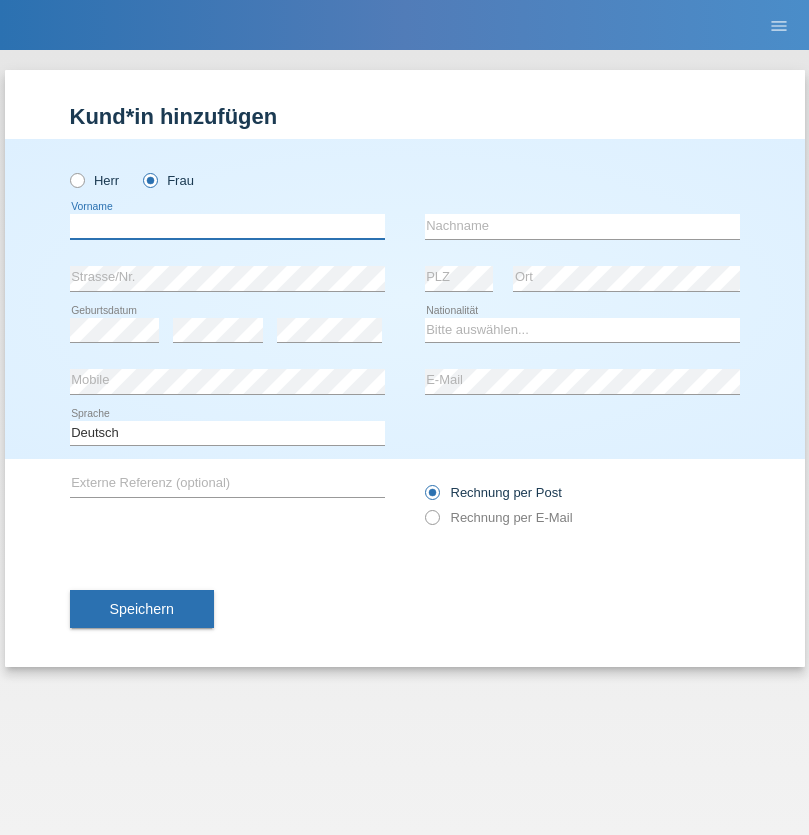 click at bounding box center (227, 226) 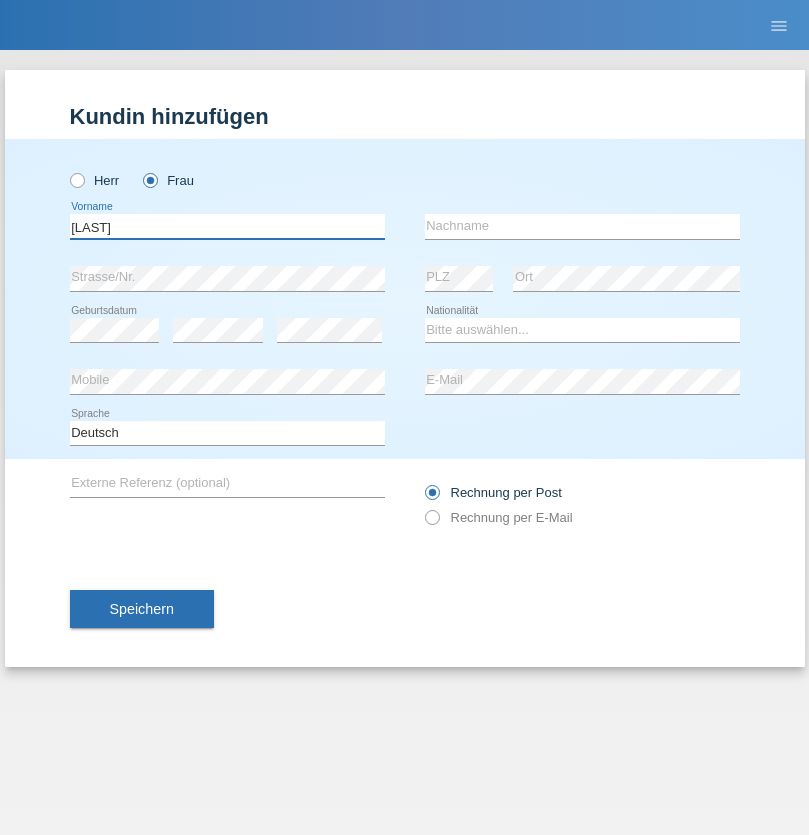 type on "[LAST]" 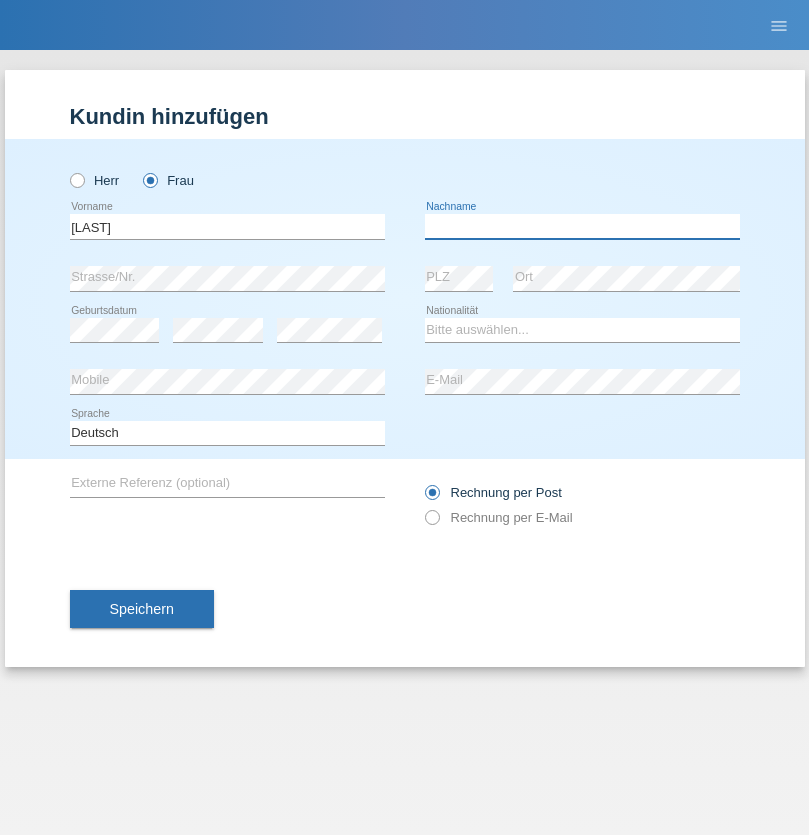 click at bounding box center (582, 226) 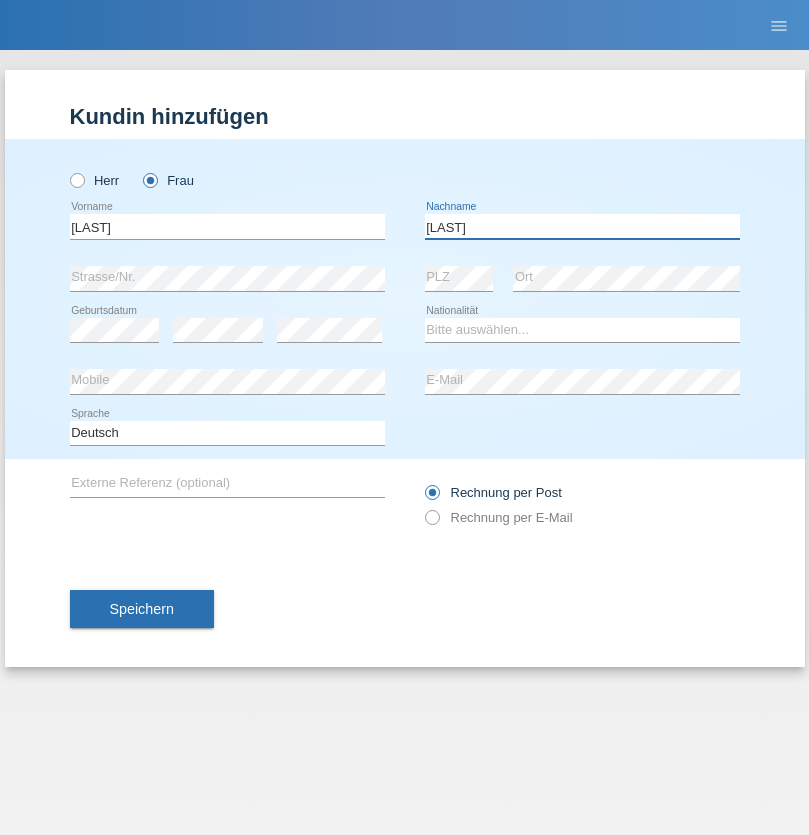 type on "[LAST]" 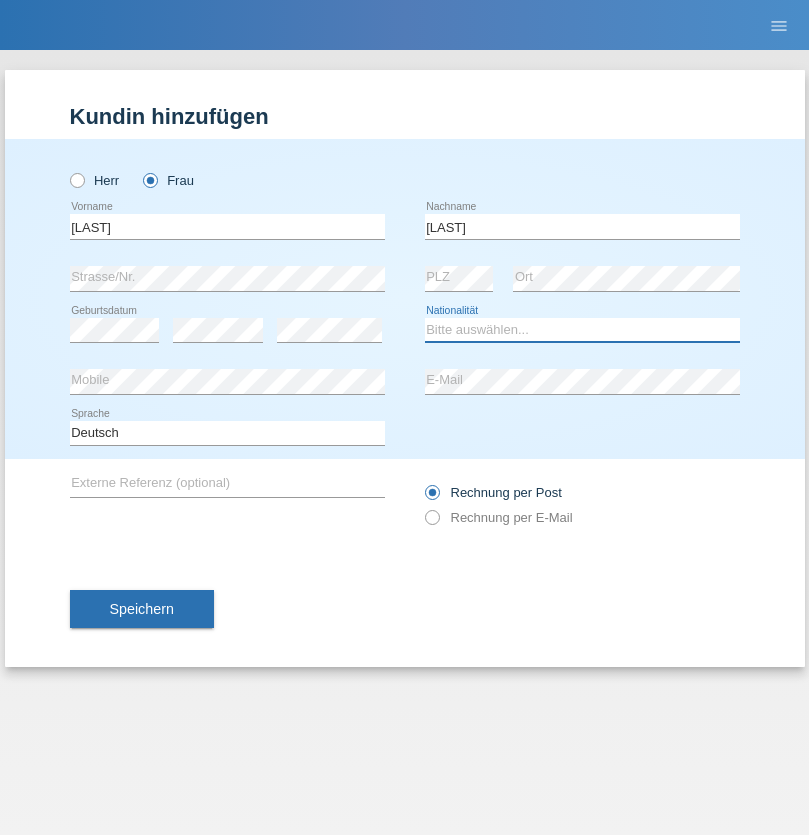 select on "SK" 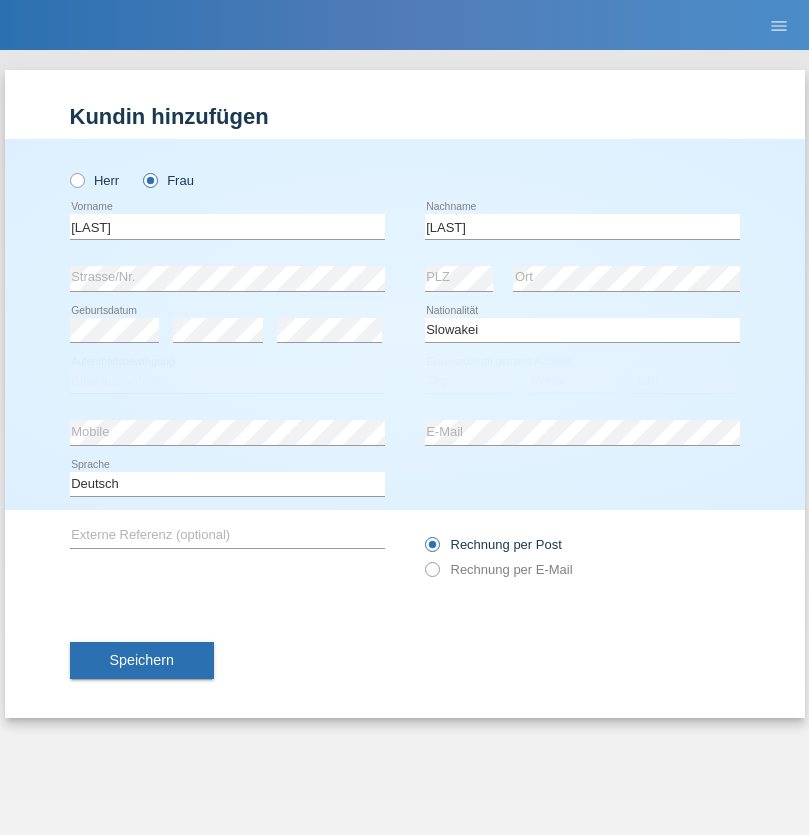 select on "C" 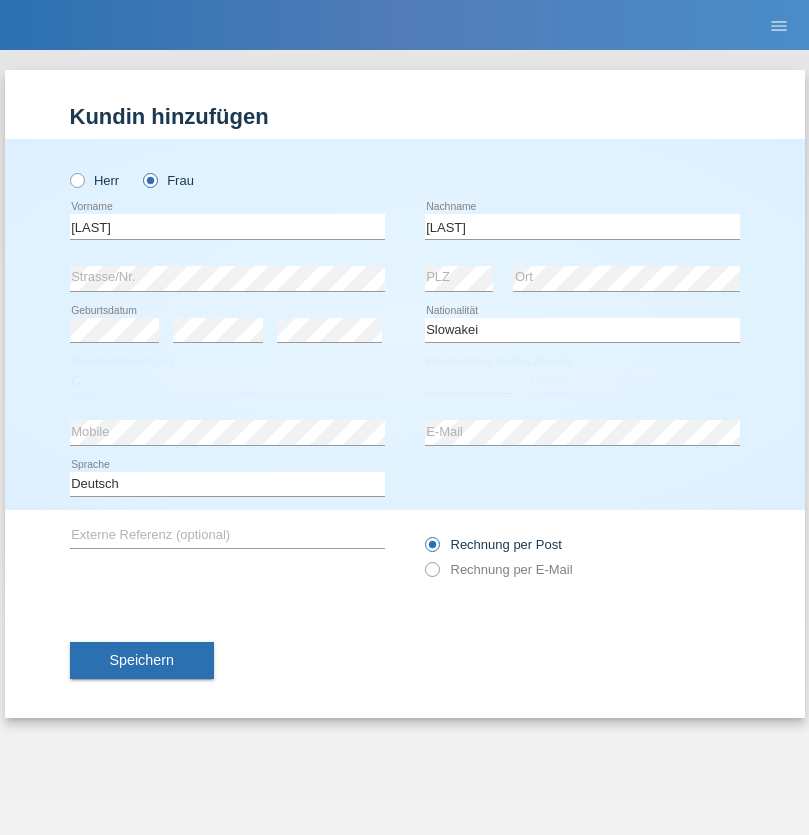 select on "05" 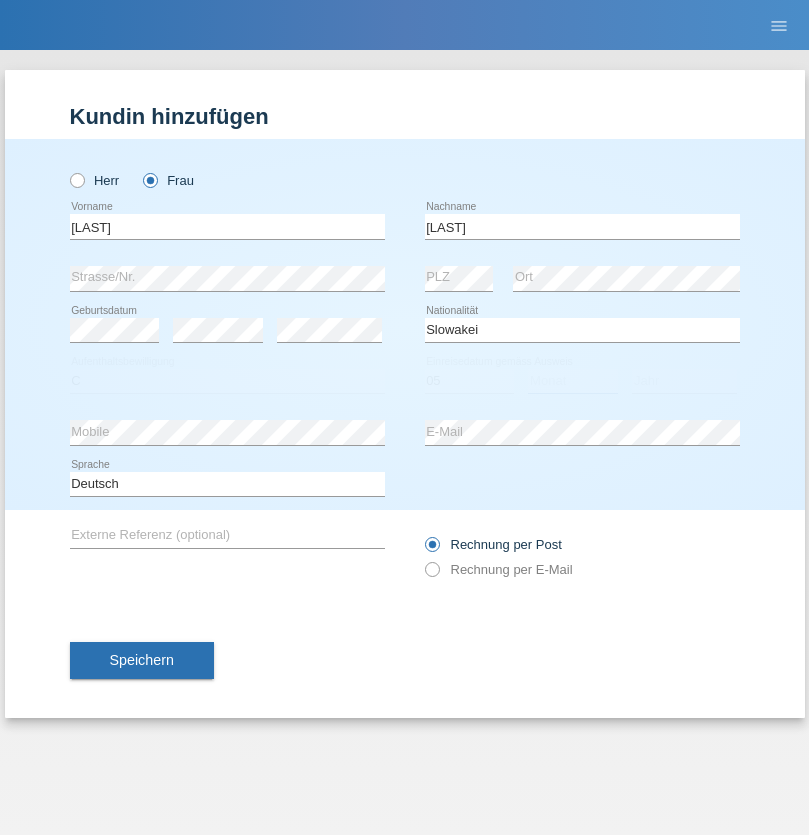 select on "04" 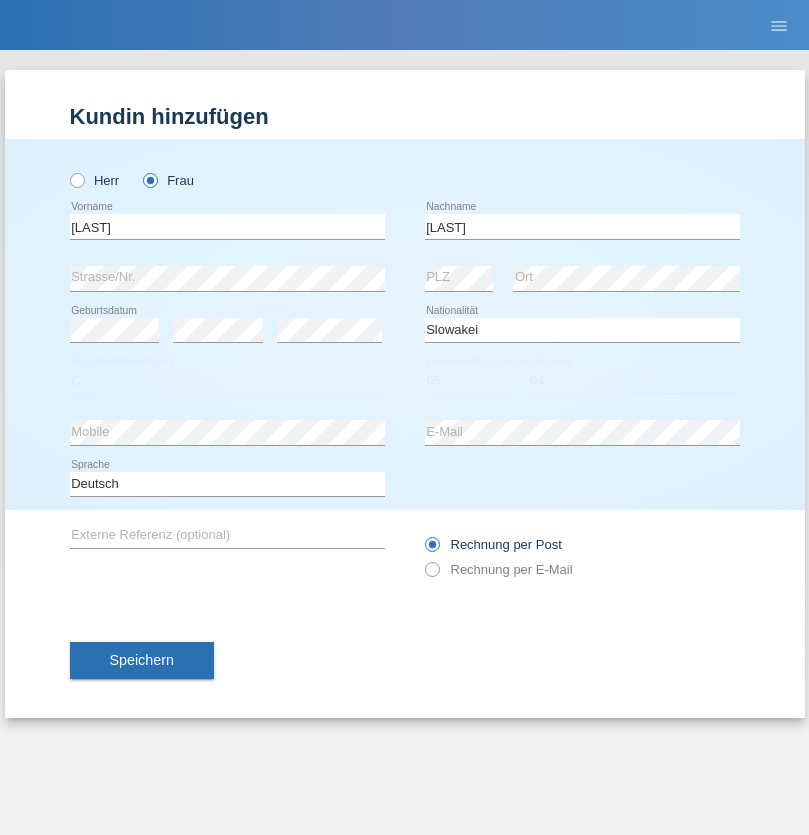 select on "2014" 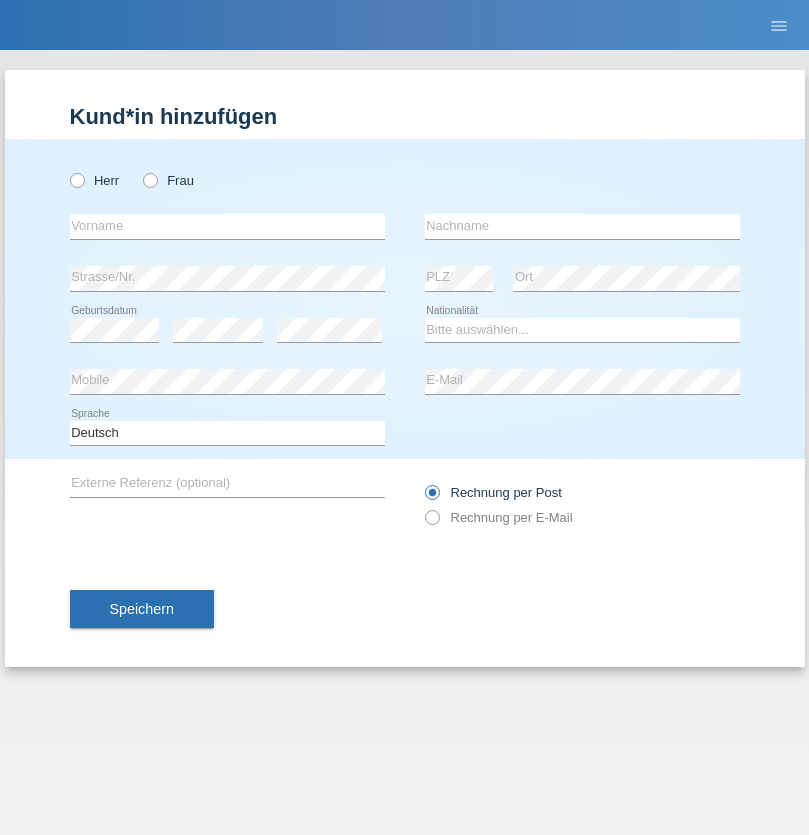 scroll, scrollTop: 0, scrollLeft: 0, axis: both 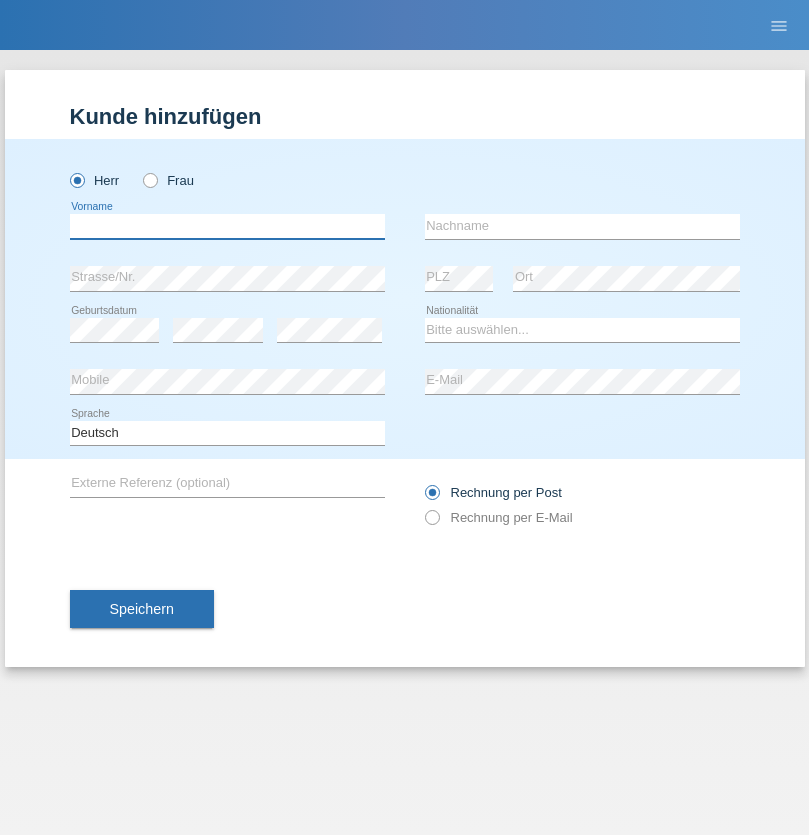 click at bounding box center (227, 226) 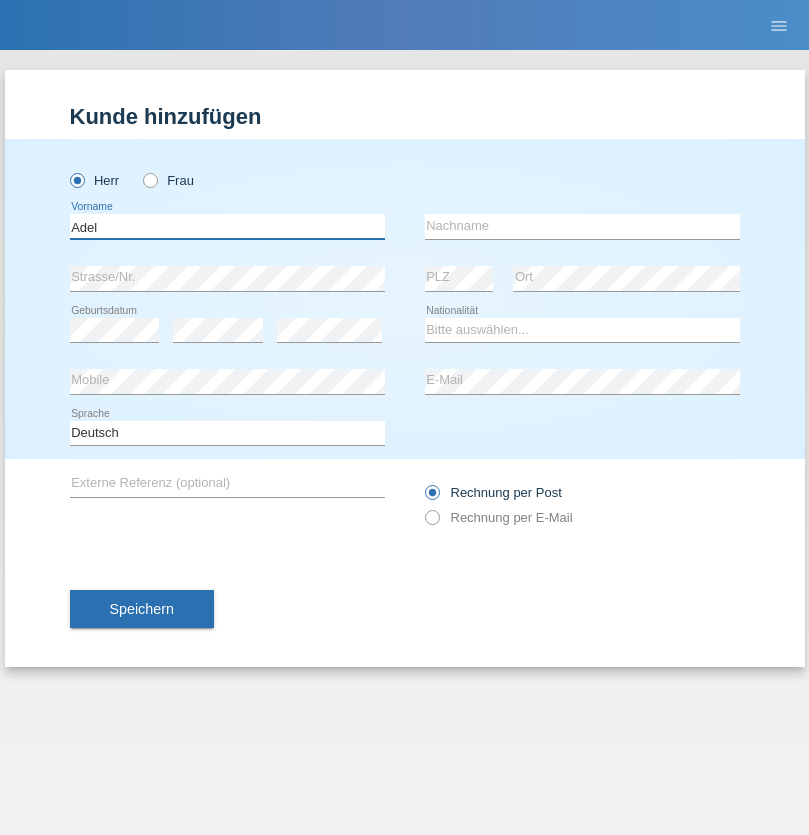 type on "Adel" 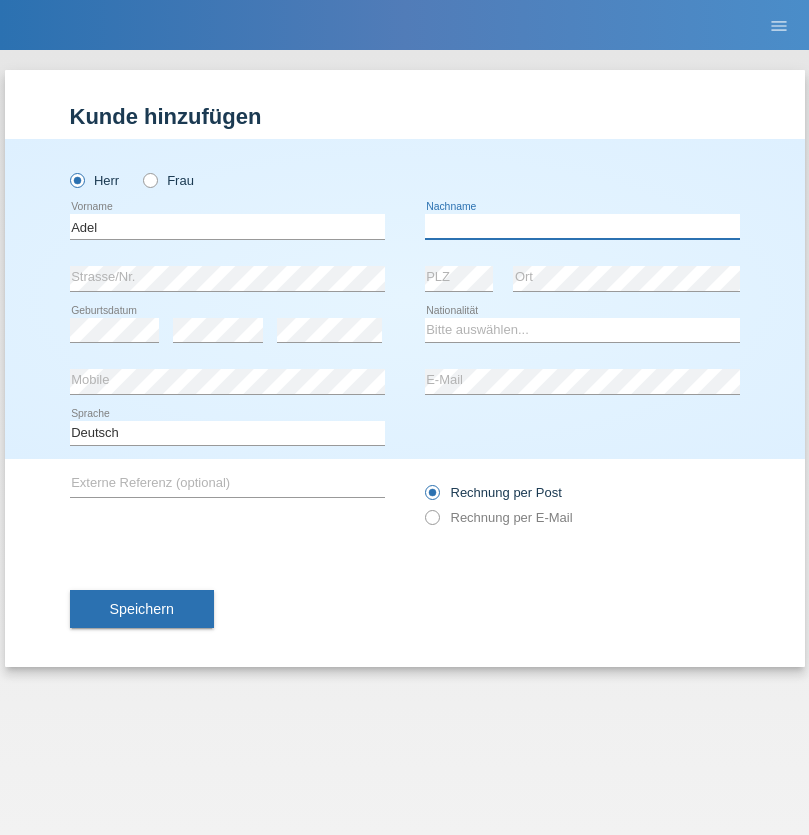 click at bounding box center [582, 226] 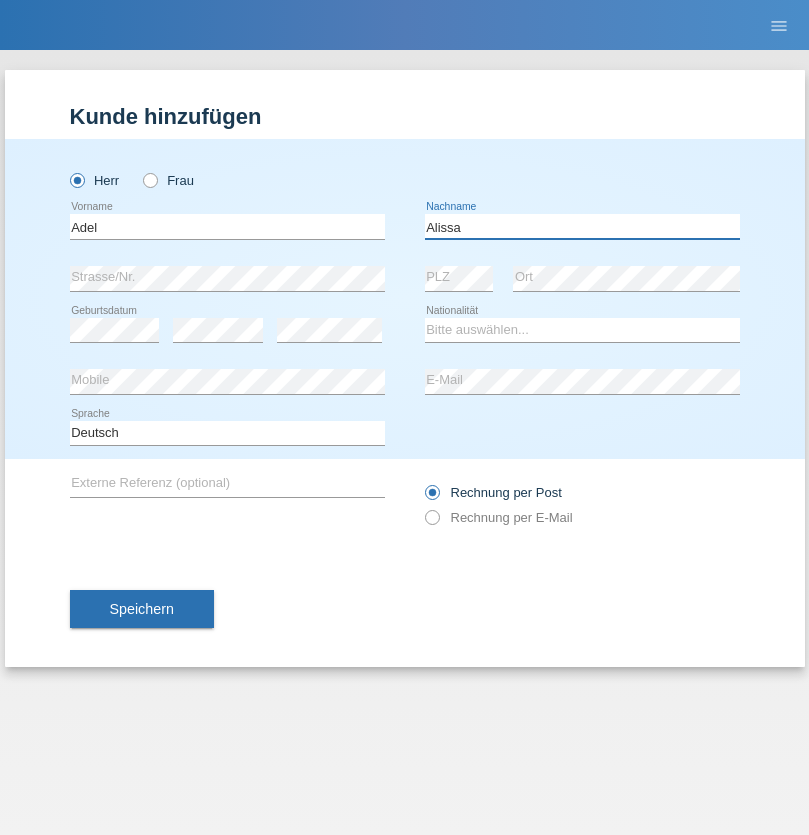 type on "Alissa" 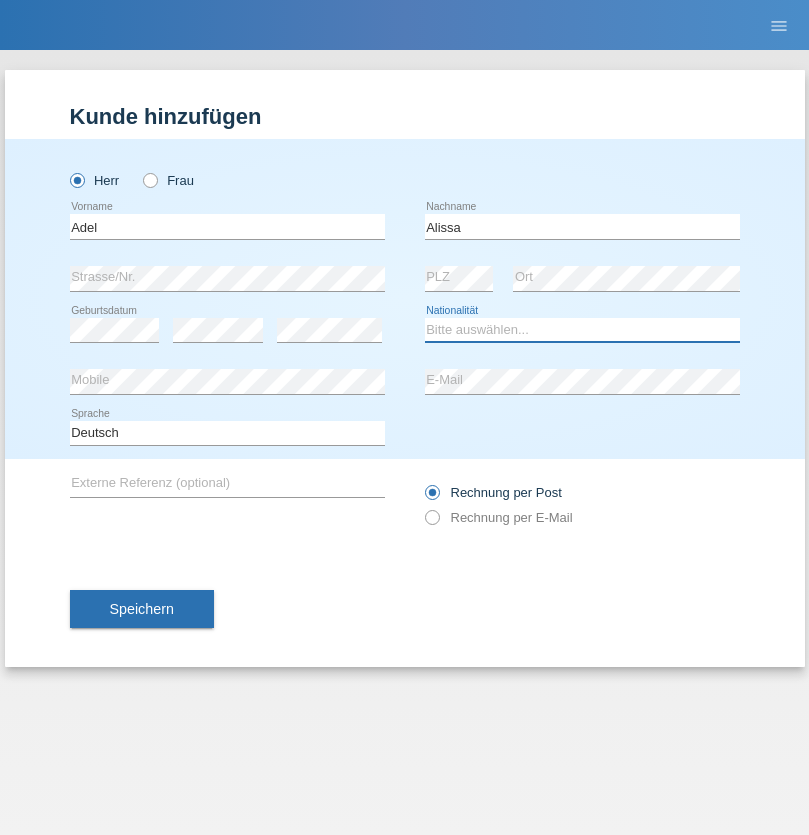 select on "SY" 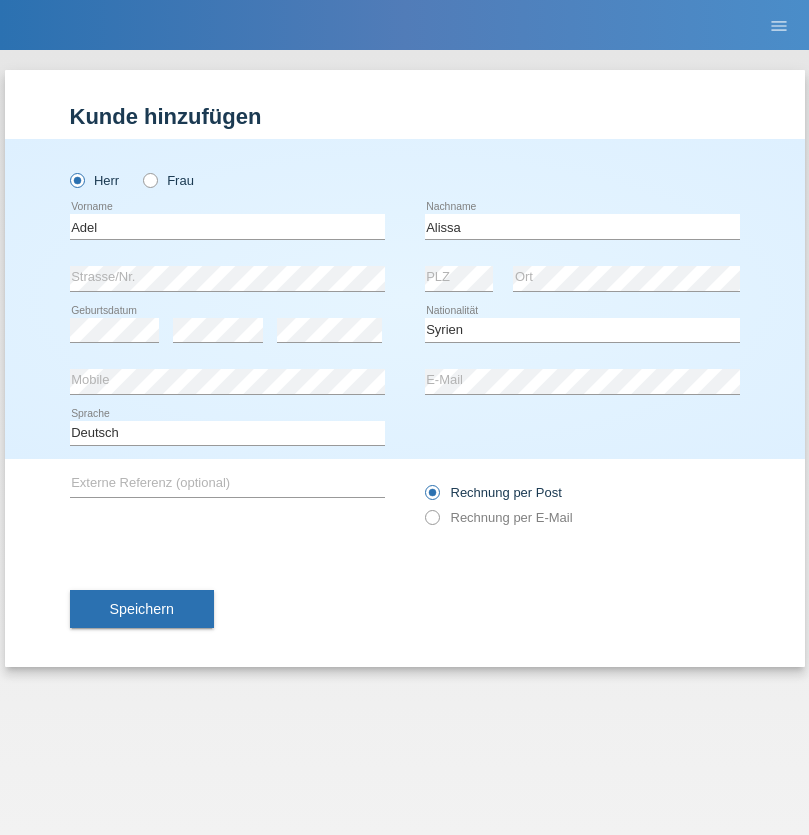 select on "C" 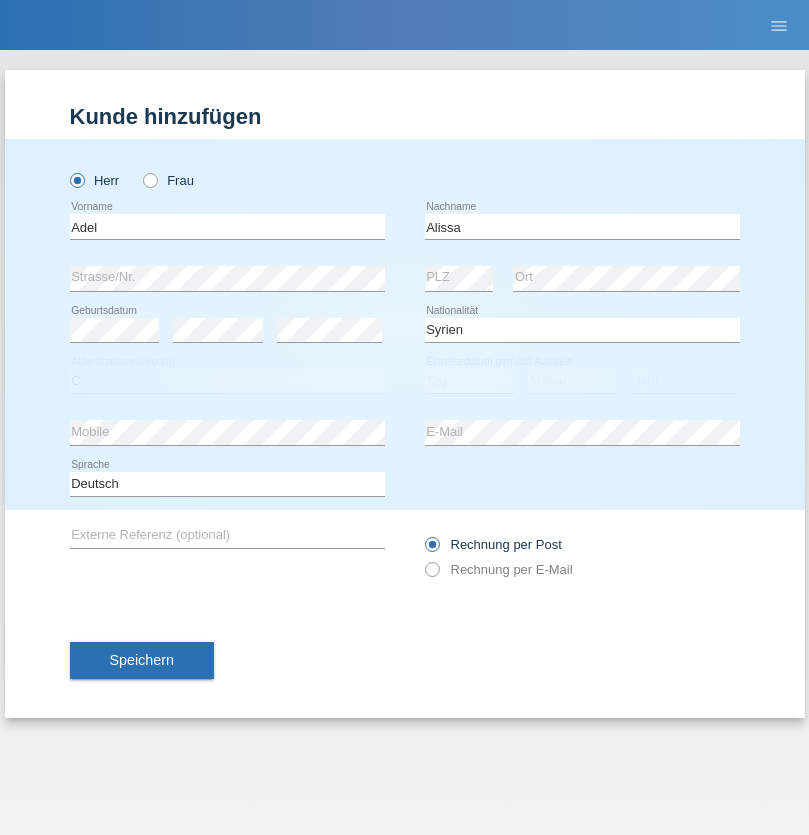 select on "20" 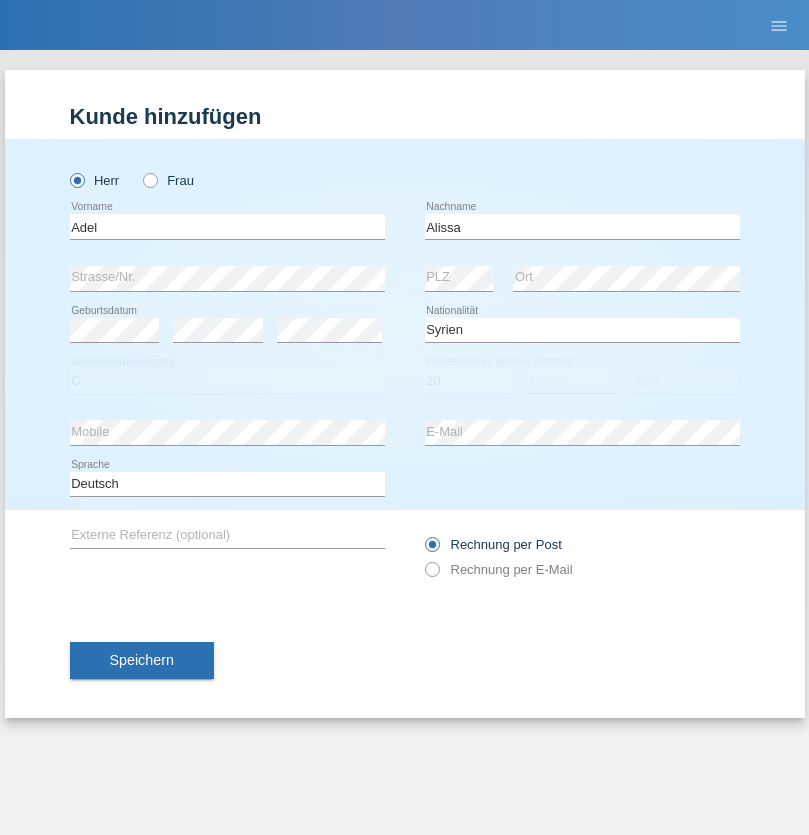select on "09" 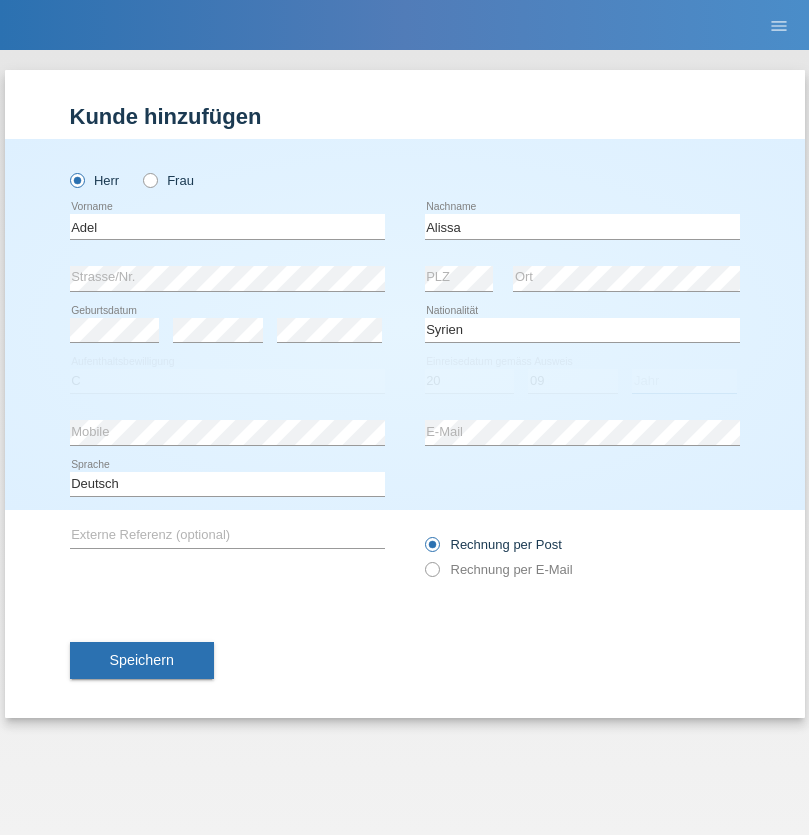 select on "2018" 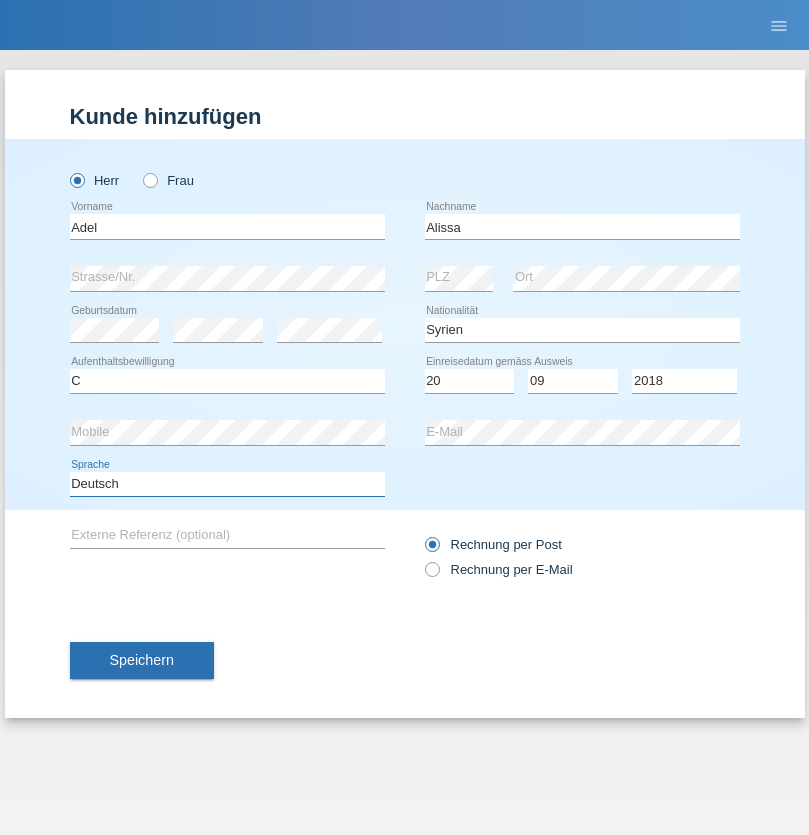 select on "en" 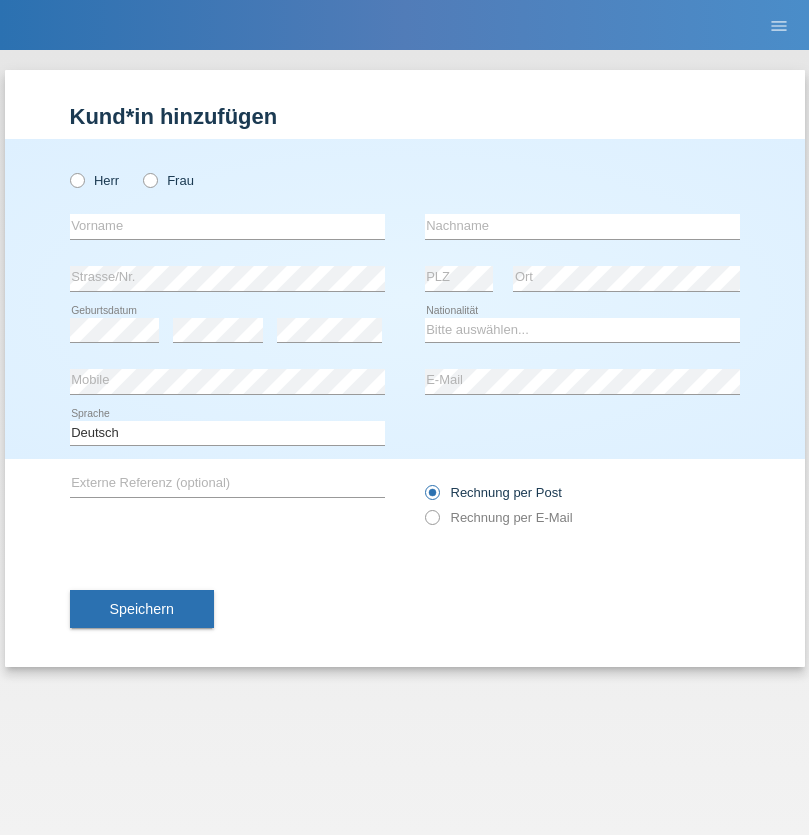 scroll, scrollTop: 0, scrollLeft: 0, axis: both 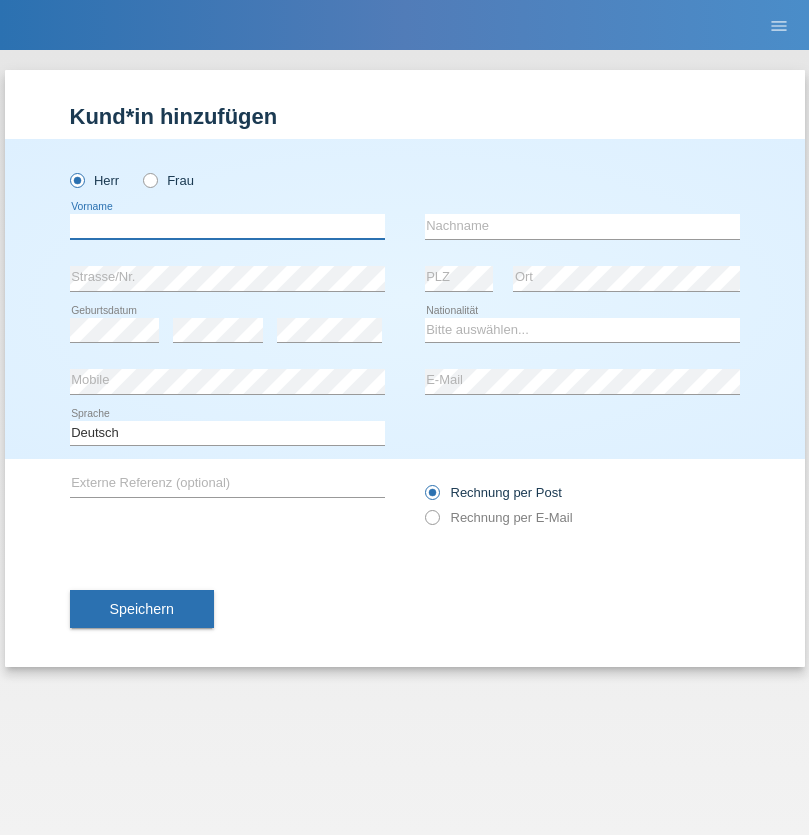 click at bounding box center [227, 226] 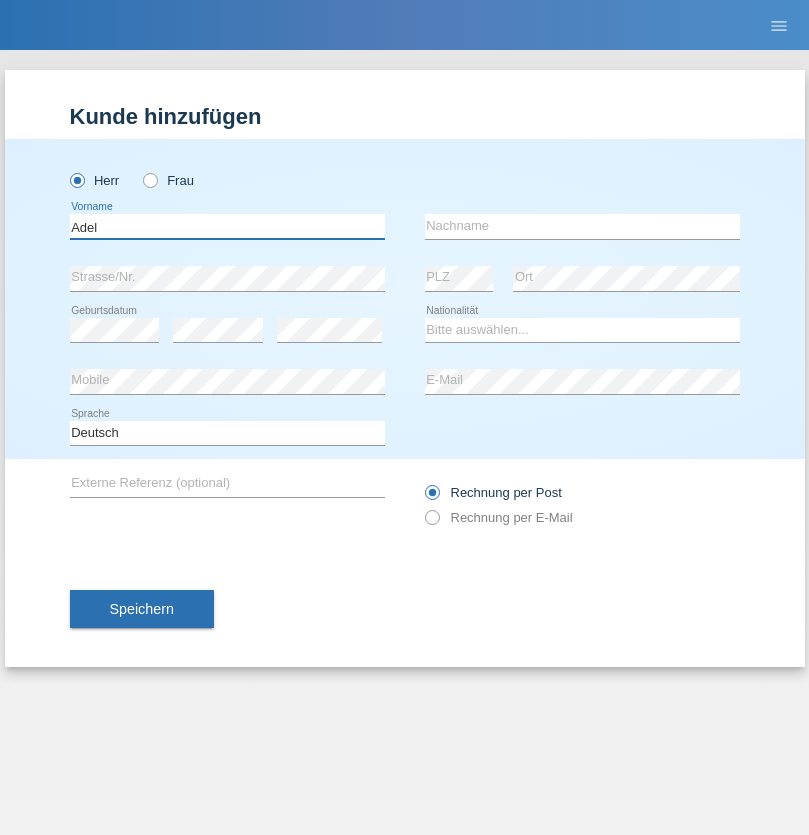 type on "Adel" 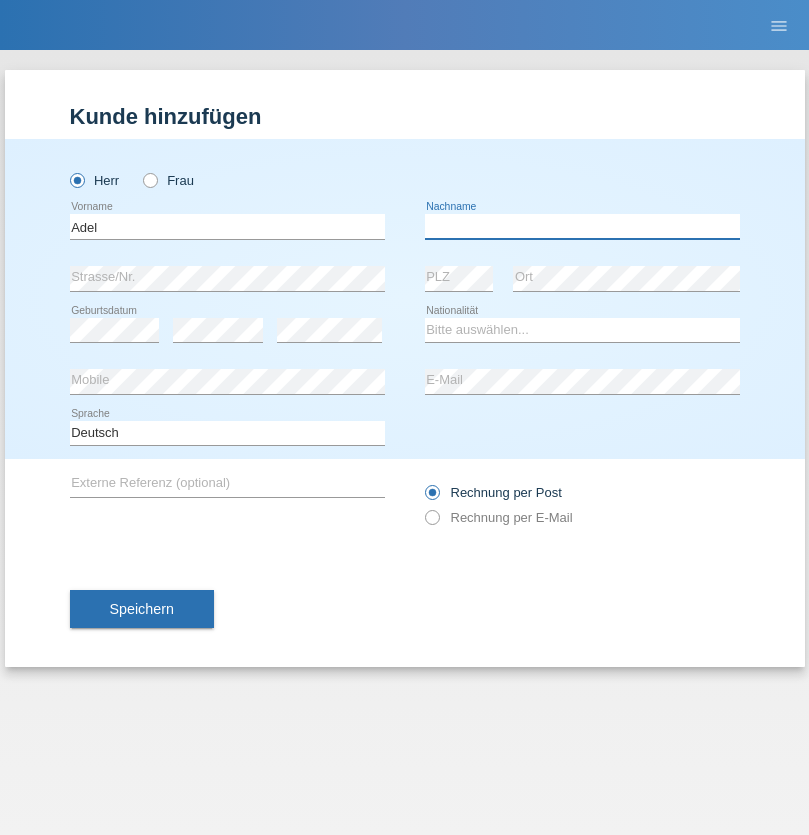 click at bounding box center [582, 226] 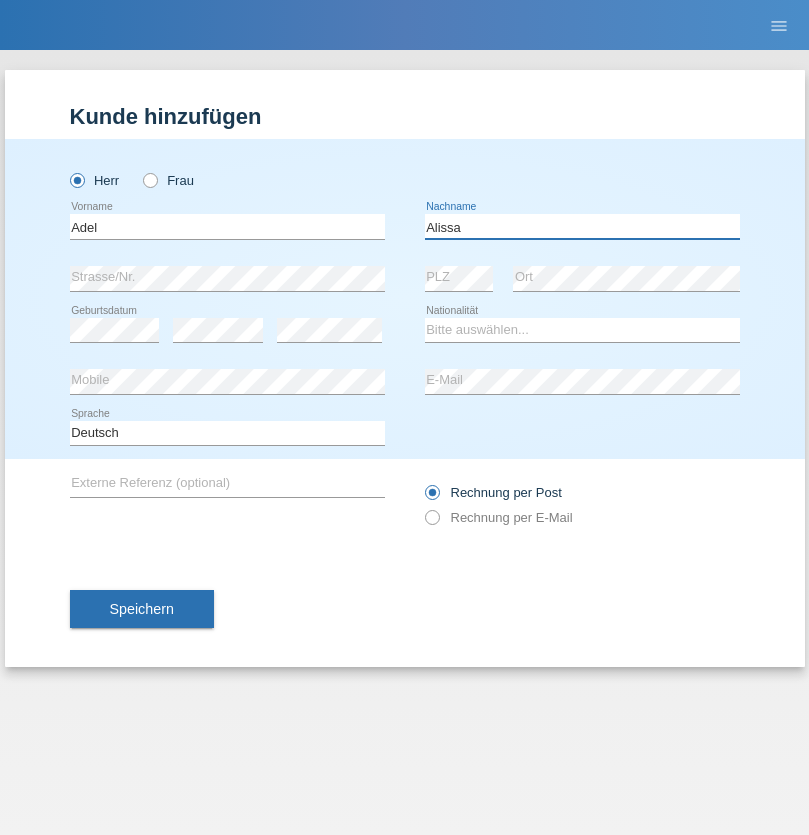 type on "Alissa" 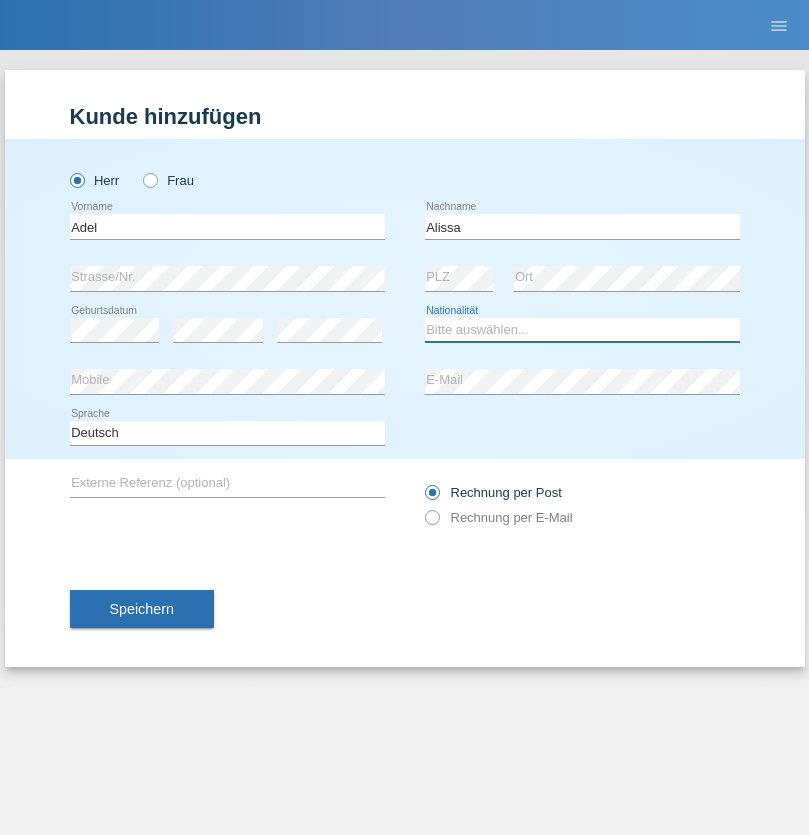 select on "SY" 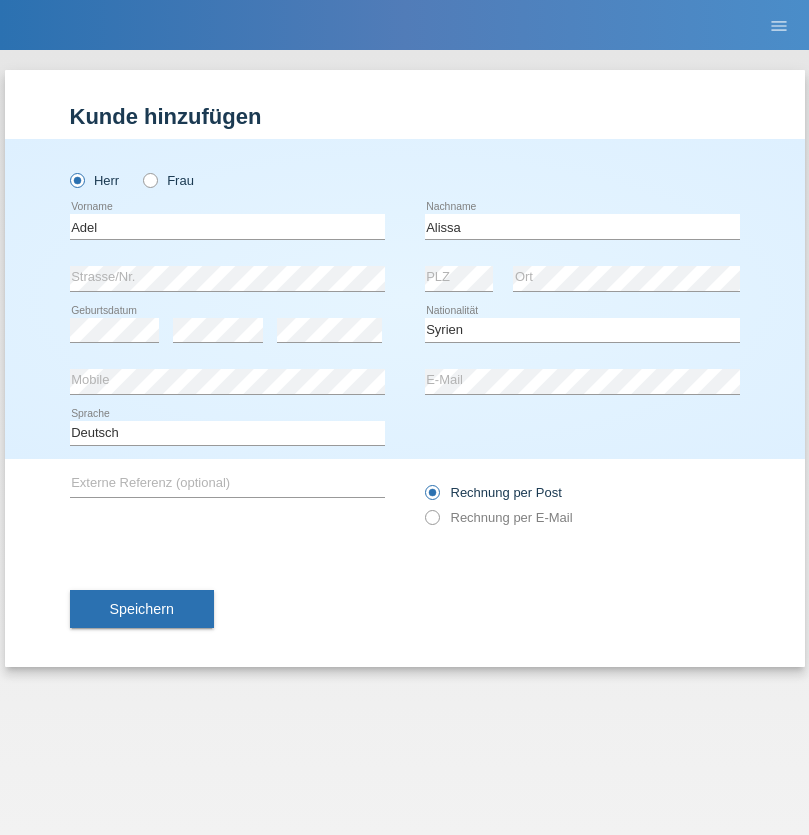 select on "C" 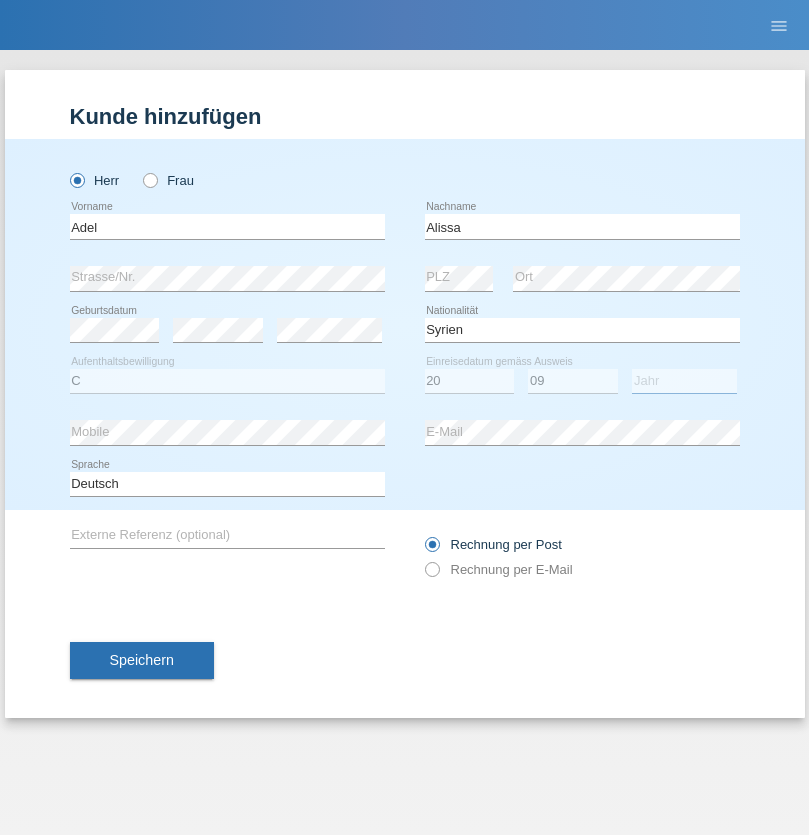 select on "2018" 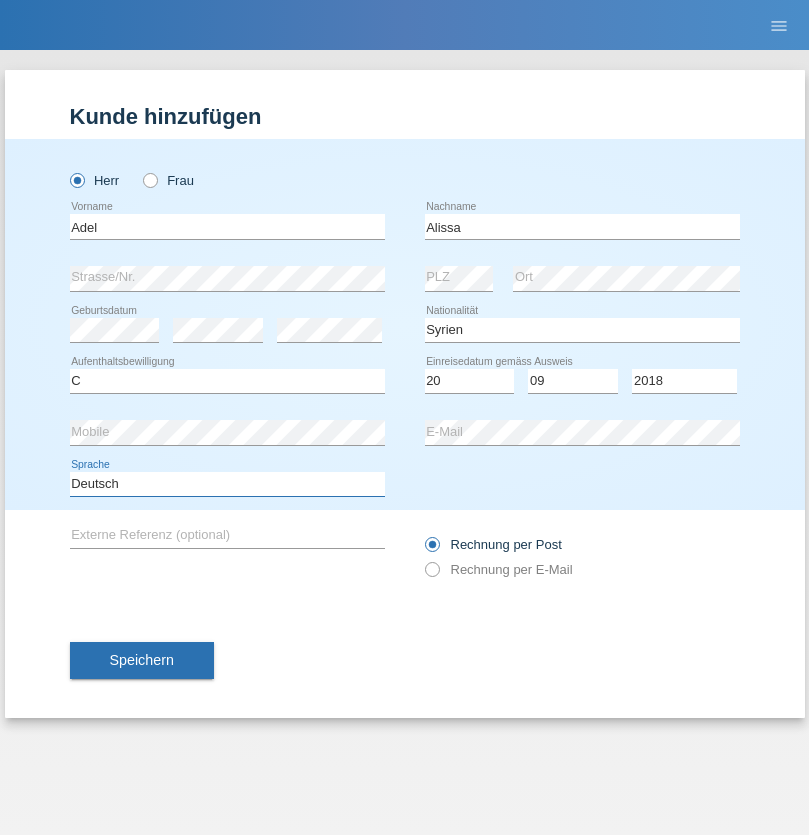 select on "en" 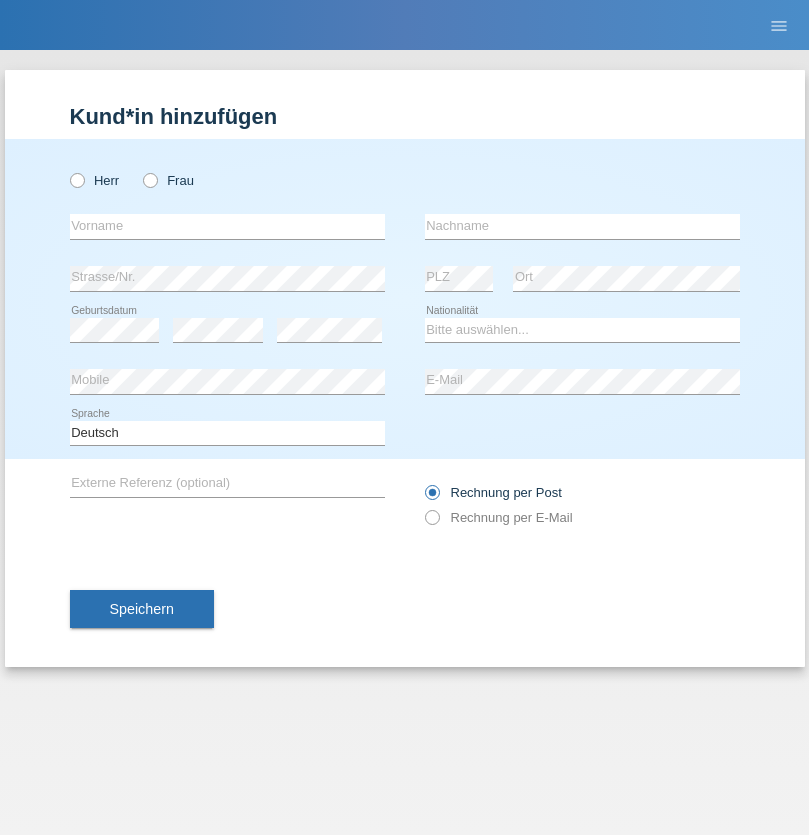 scroll, scrollTop: 0, scrollLeft: 0, axis: both 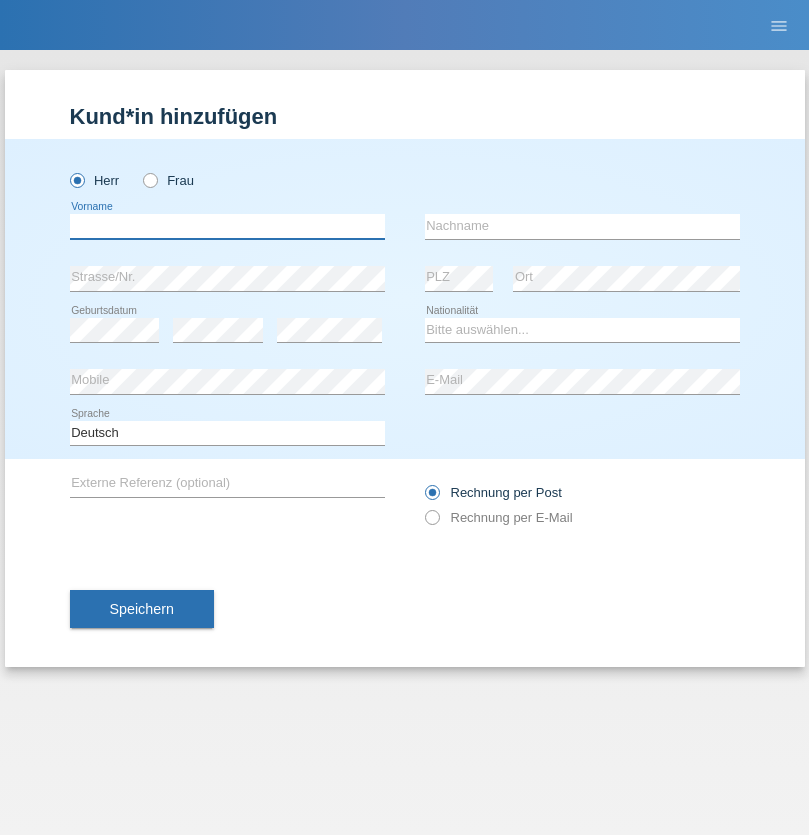 click at bounding box center [227, 226] 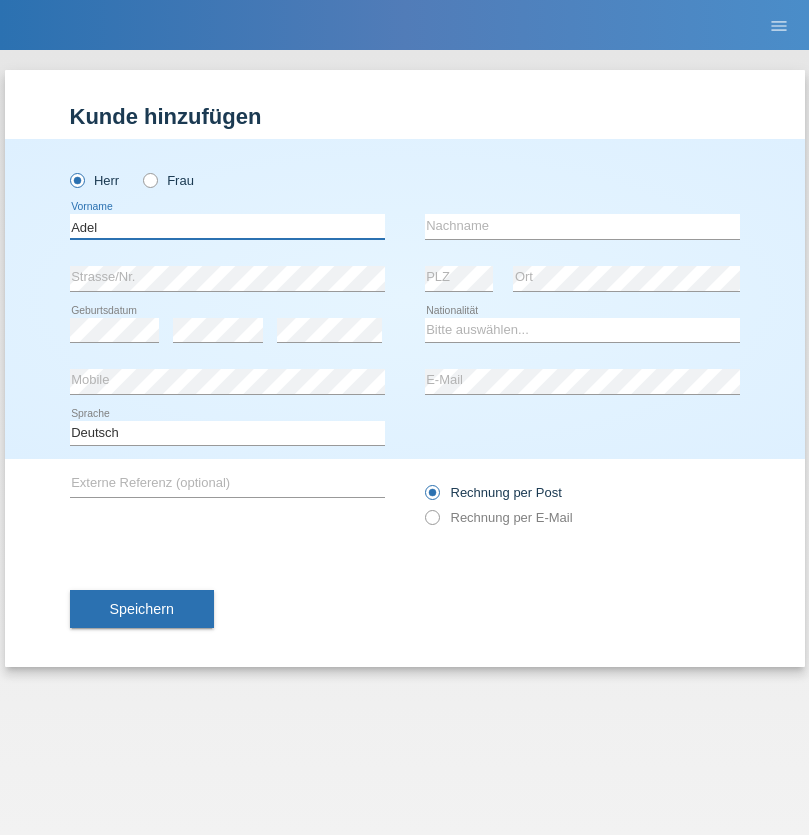 type on "Adel" 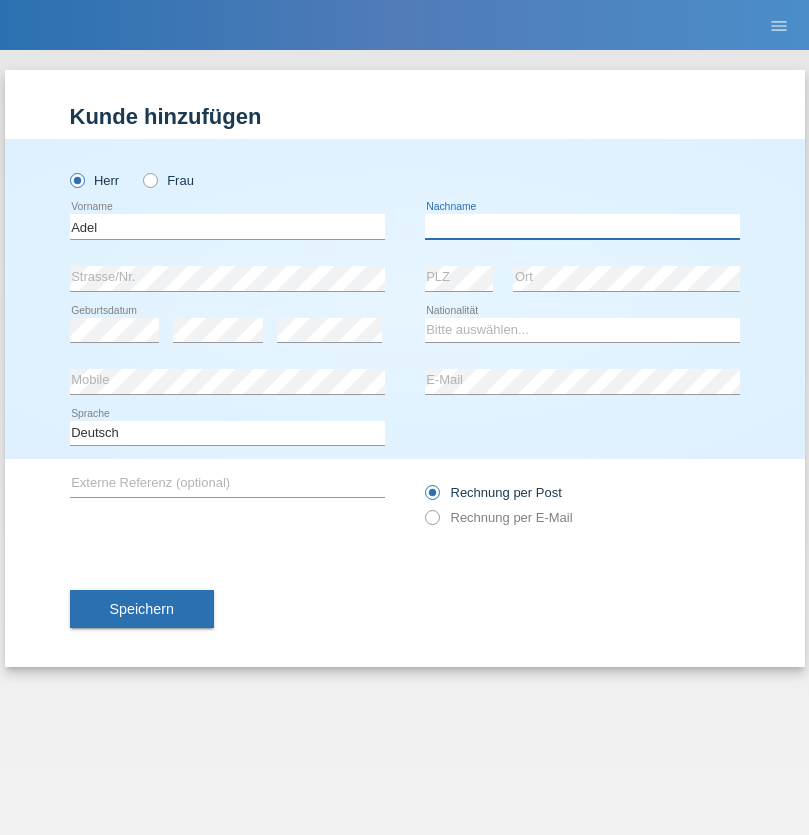 click at bounding box center [582, 226] 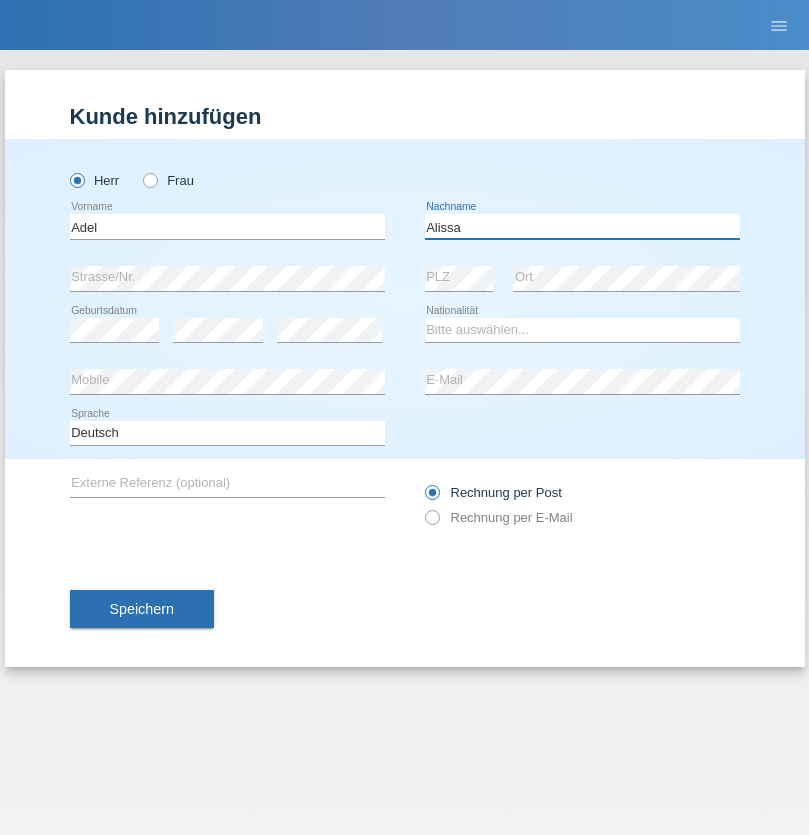 type on "Alissa" 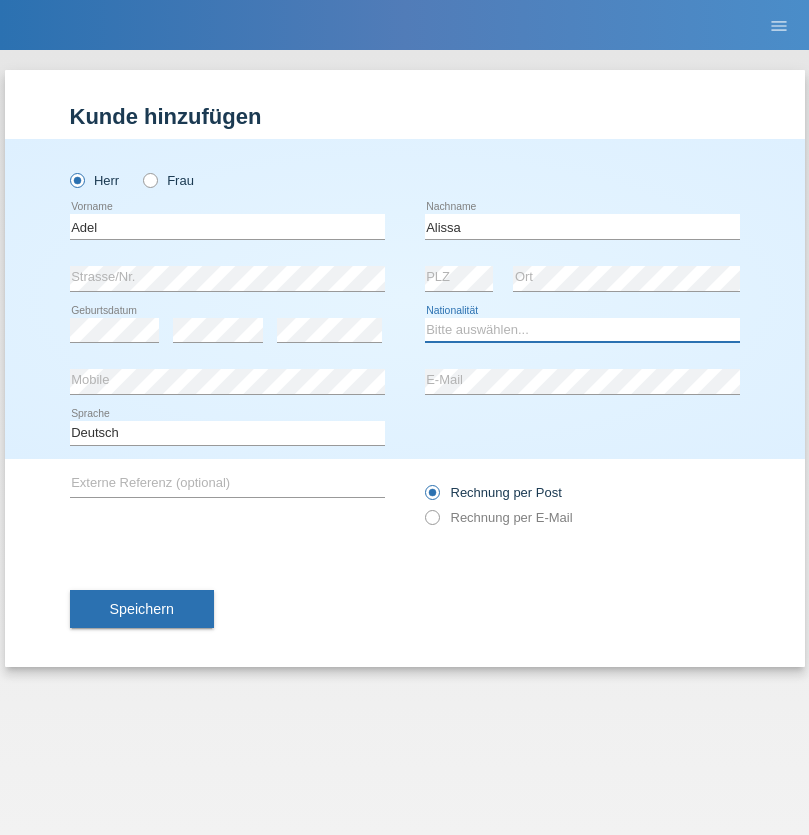 select on "SY" 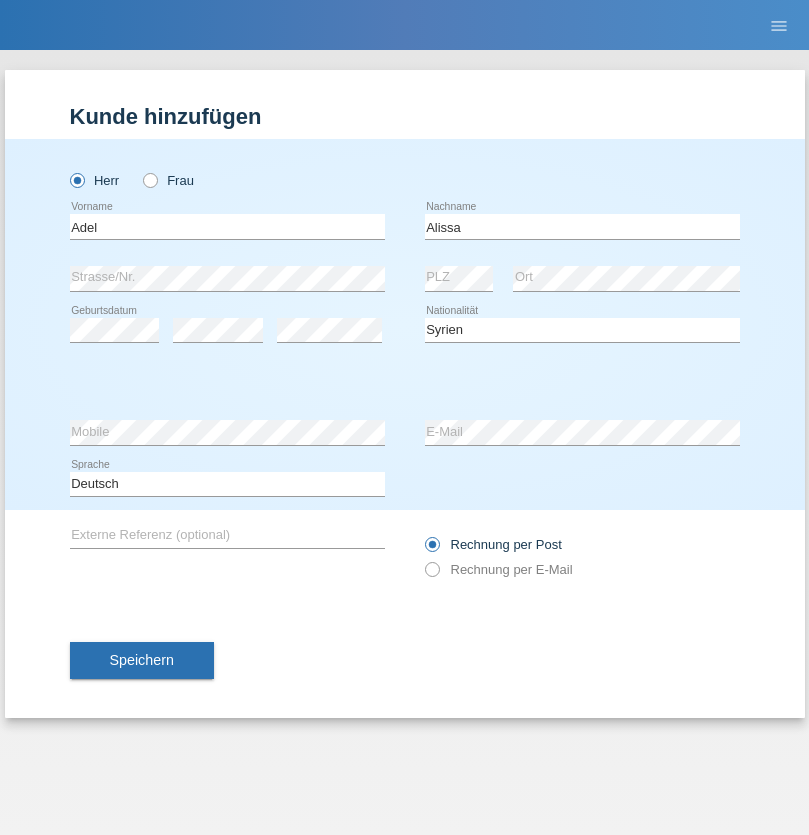 select on "C" 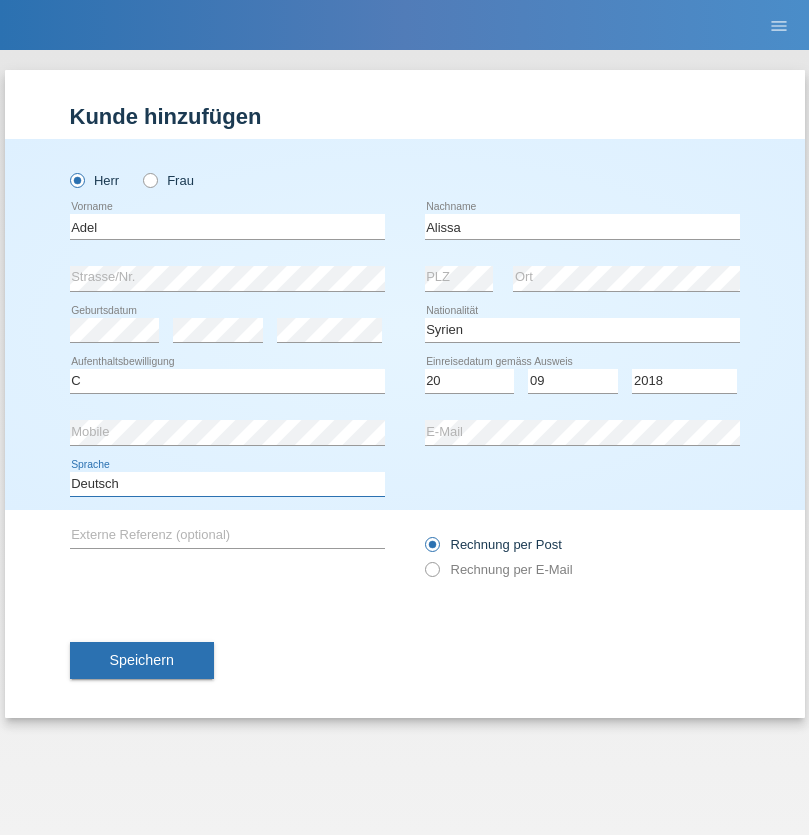 select on "en" 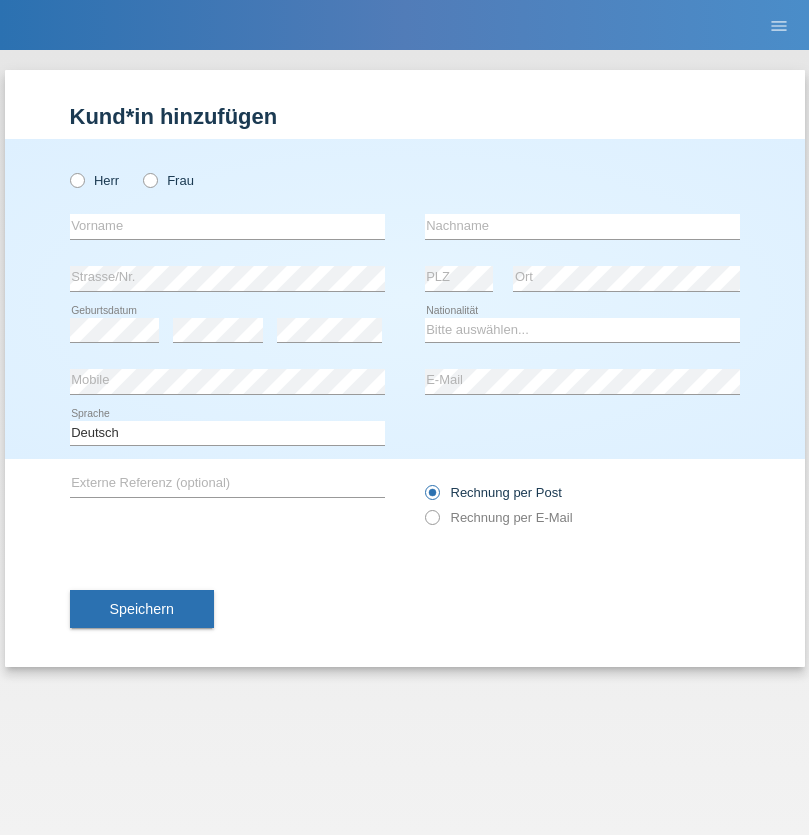 scroll, scrollTop: 0, scrollLeft: 0, axis: both 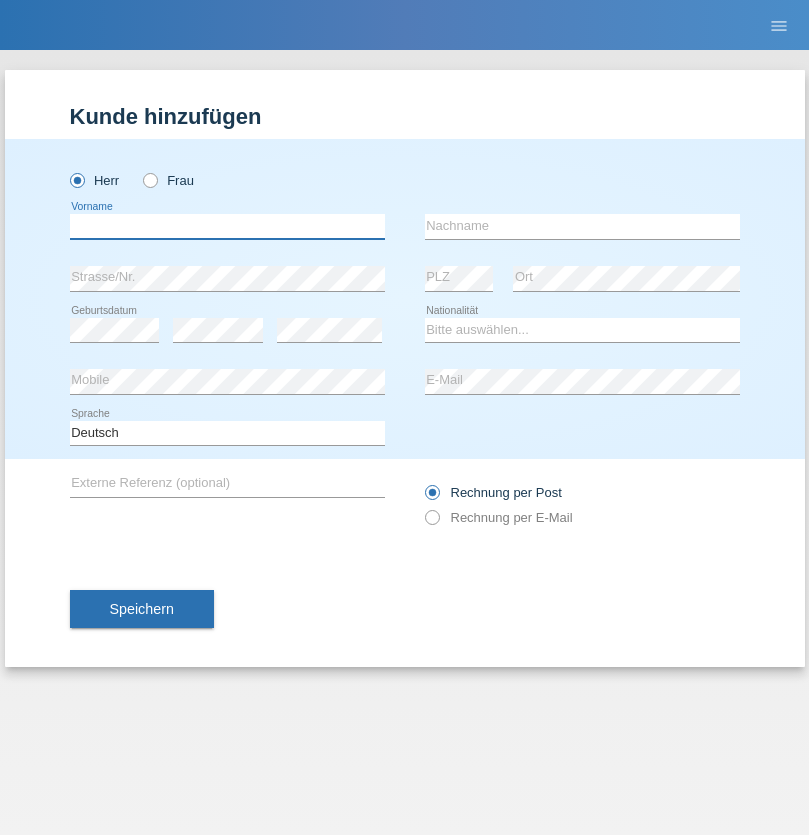 click at bounding box center [227, 226] 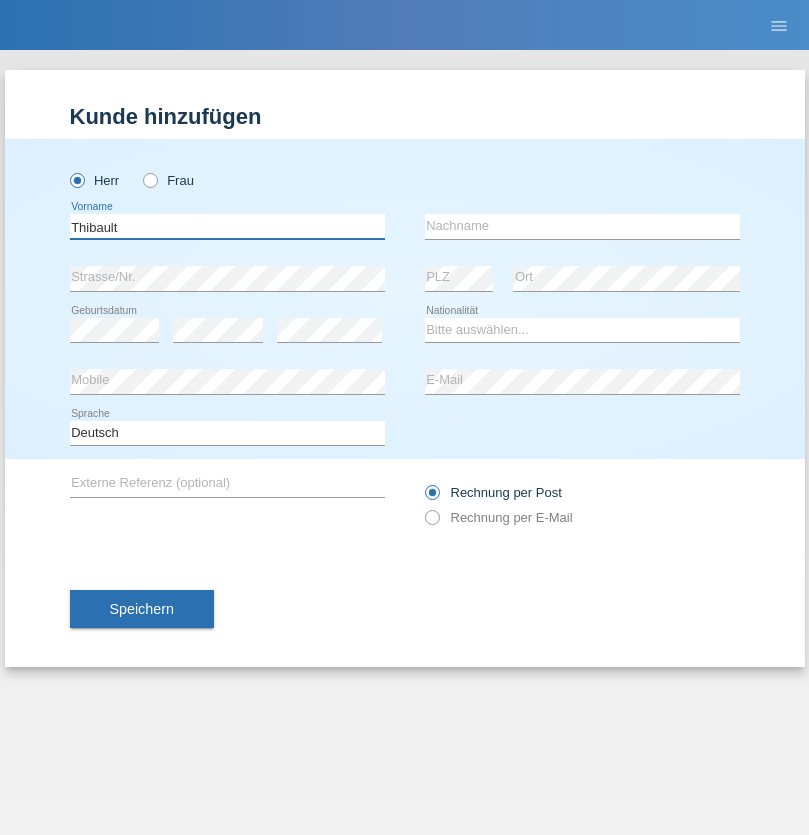 type on "Thibault" 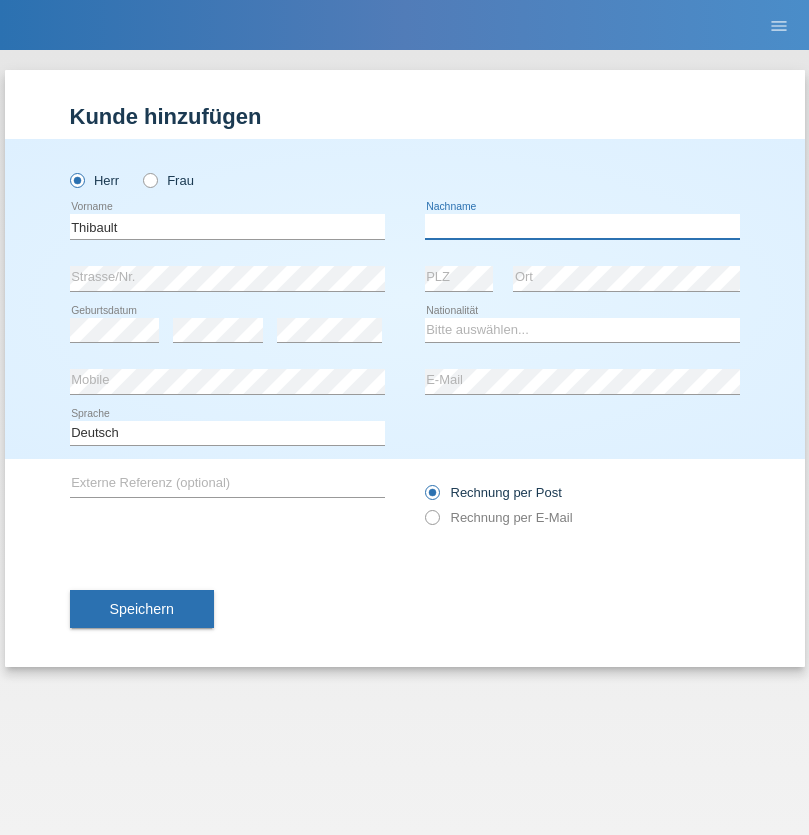 click at bounding box center (582, 226) 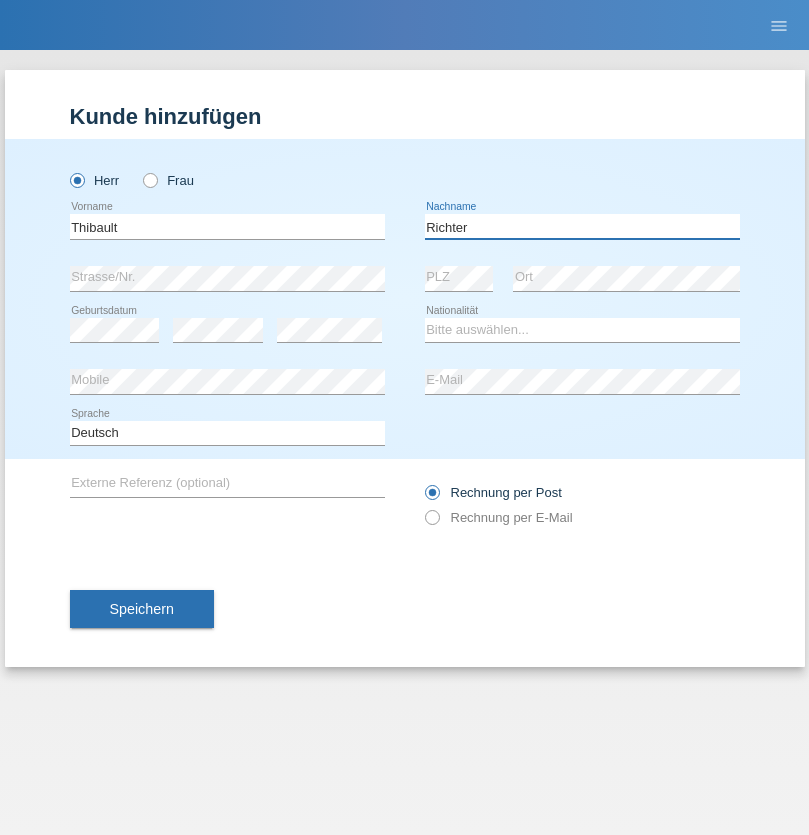 type on "Richter" 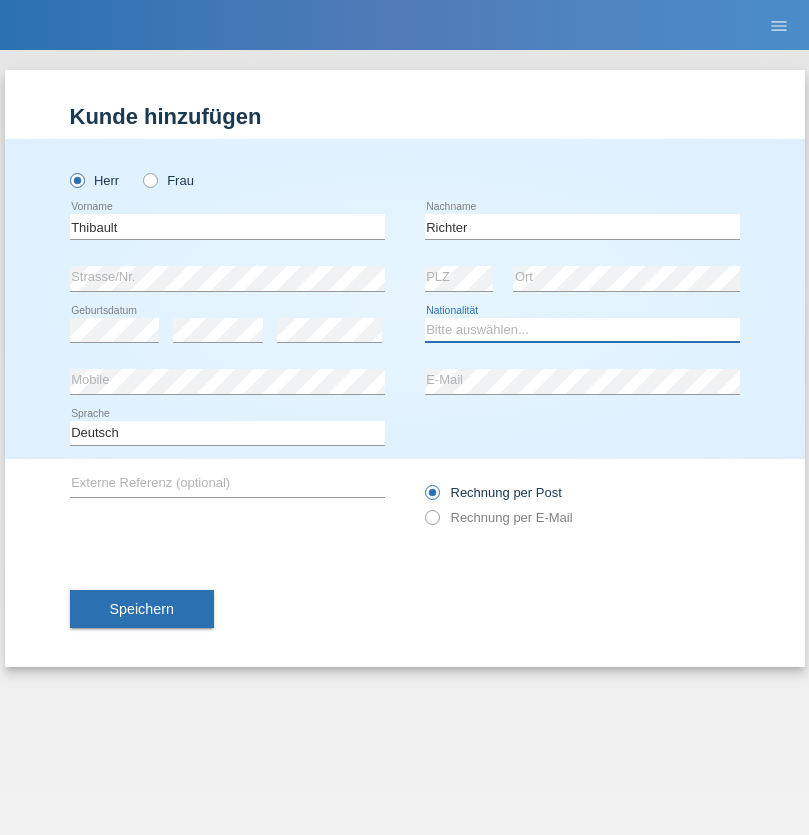 select on "CH" 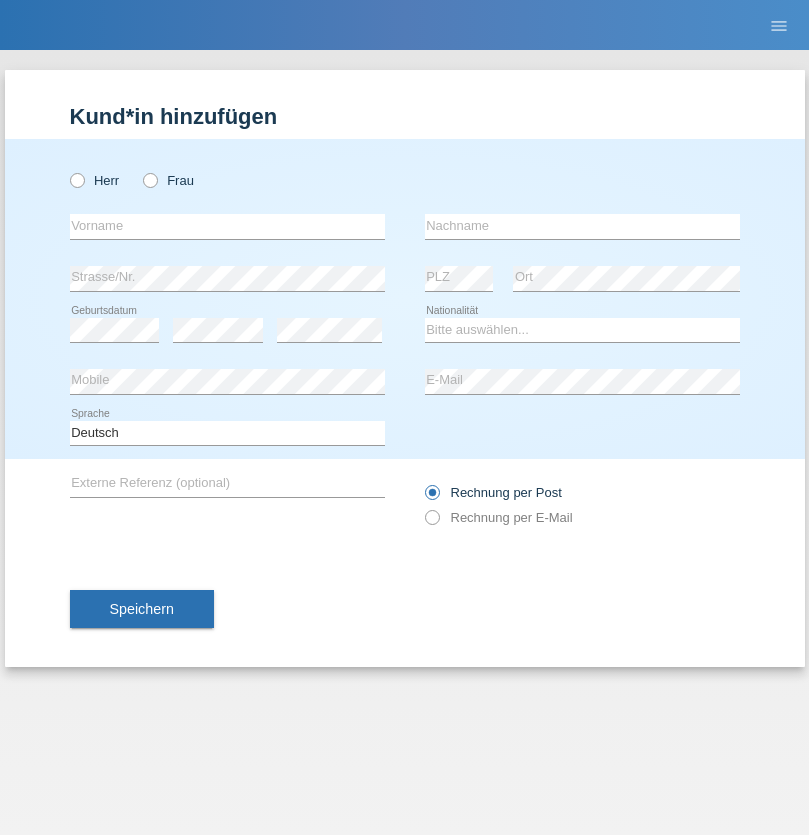 scroll, scrollTop: 0, scrollLeft: 0, axis: both 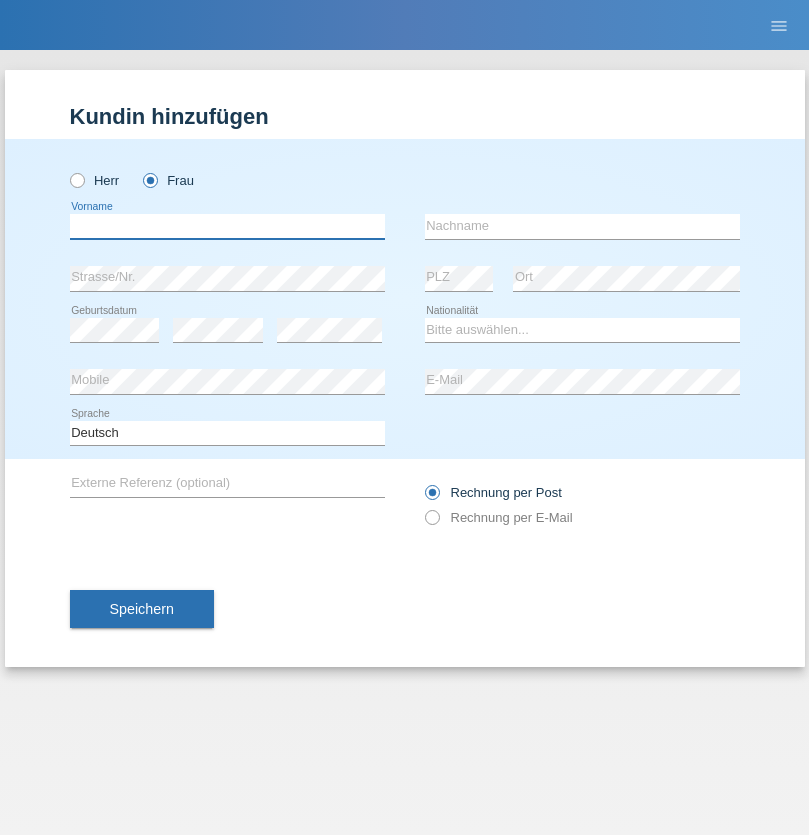 click at bounding box center (227, 226) 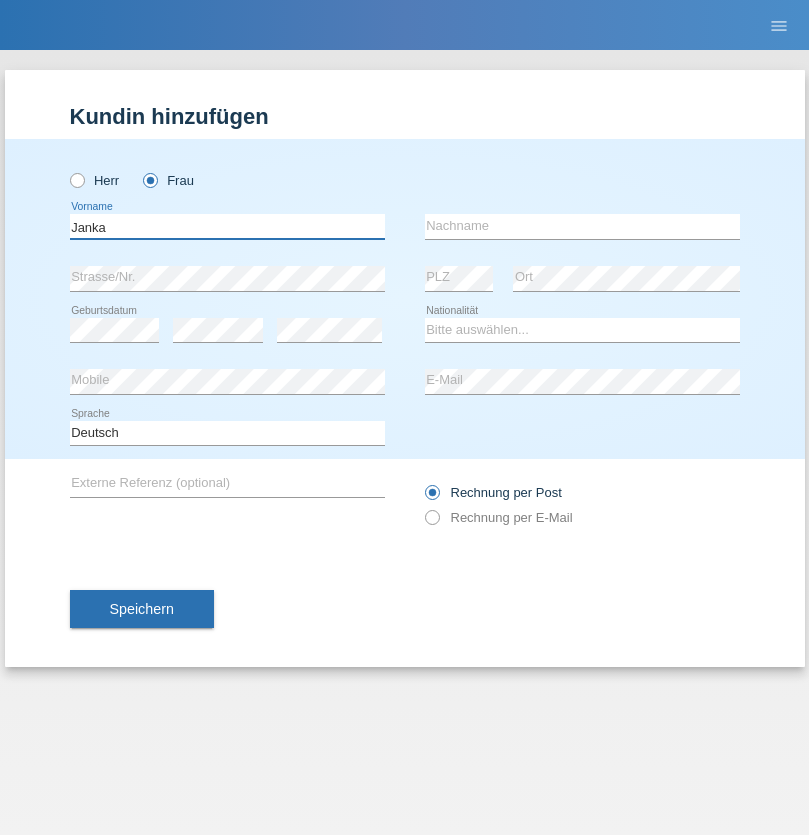 type on "Janka" 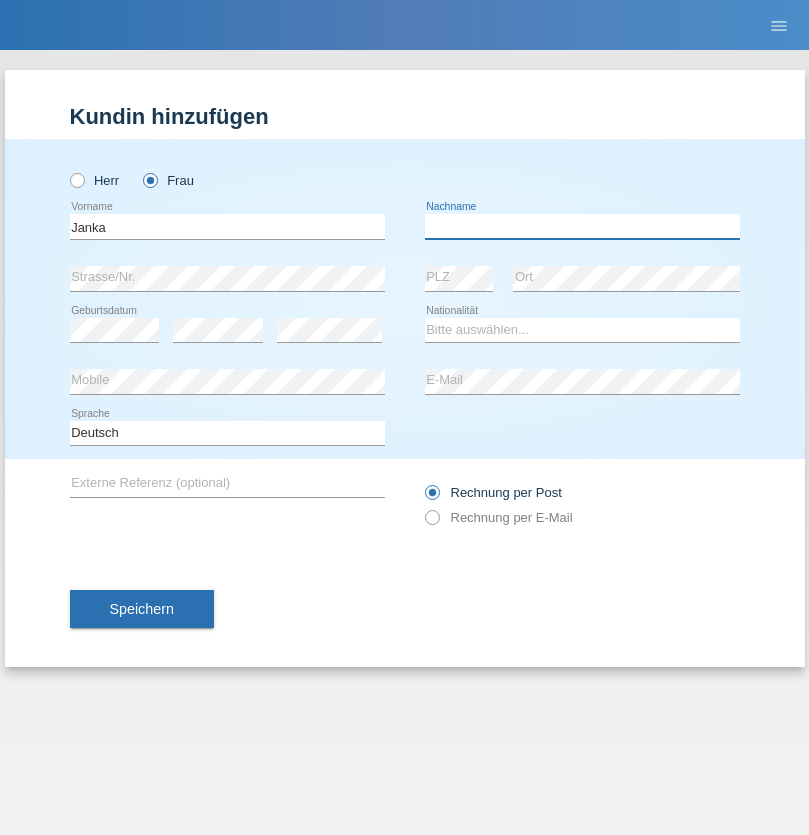 click at bounding box center (582, 226) 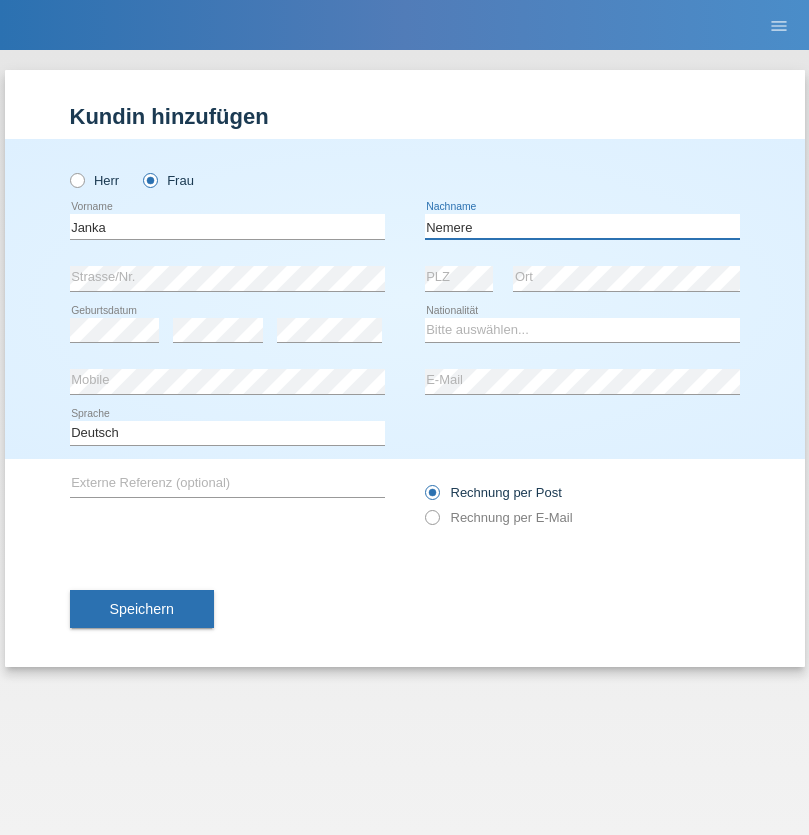 type on "Nemere" 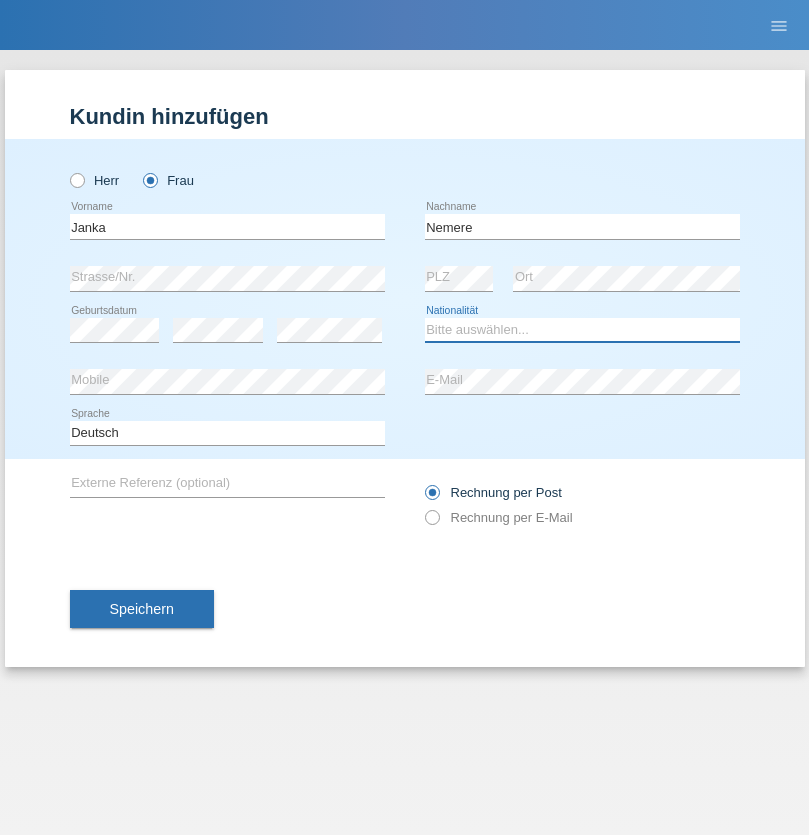 select on "HU" 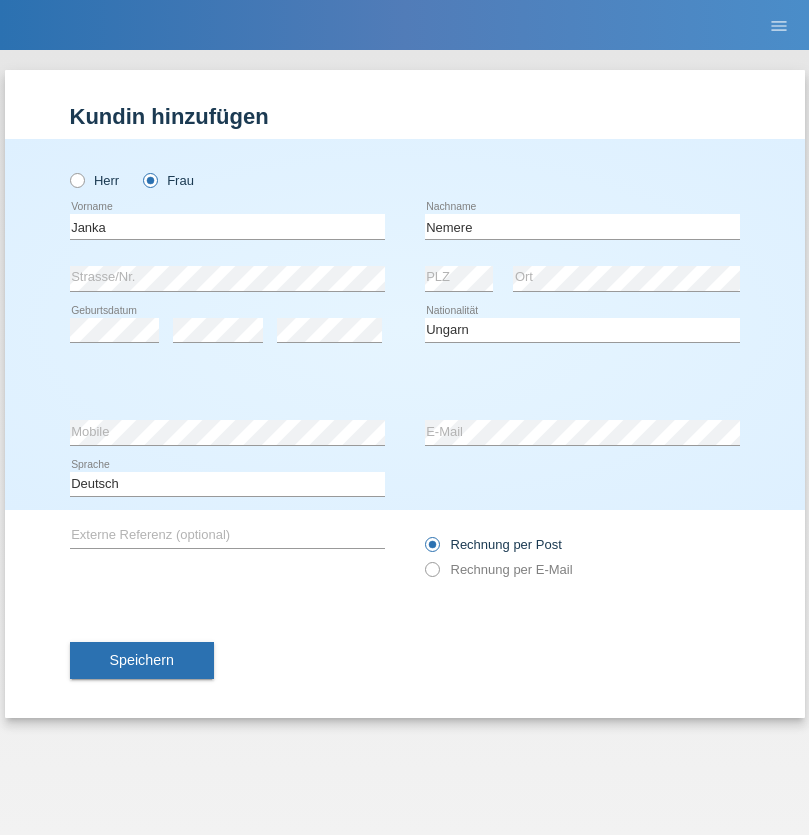 select on "C" 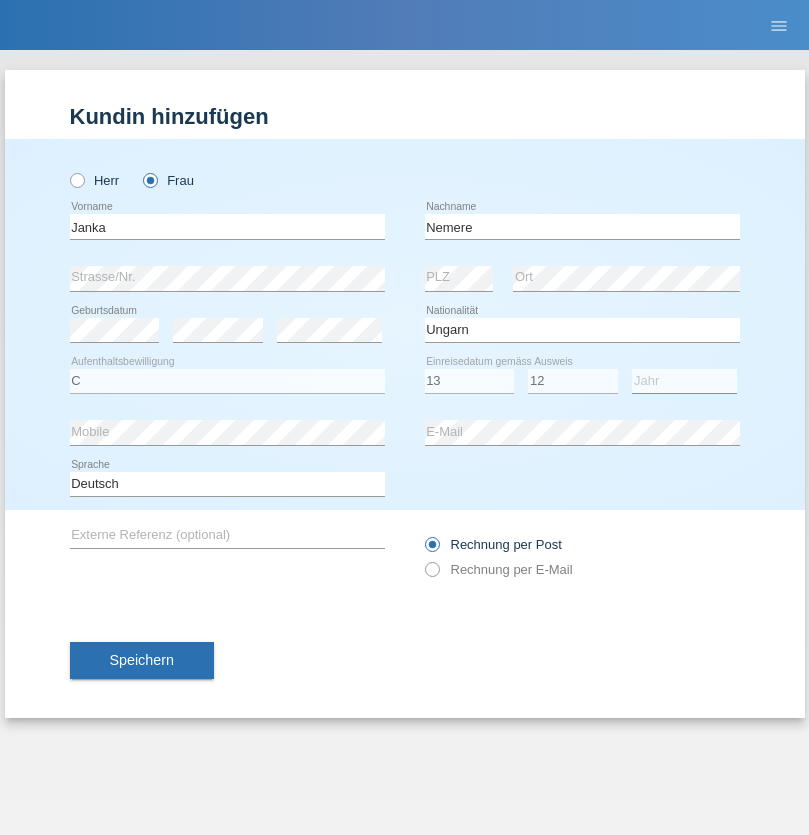 select on "2021" 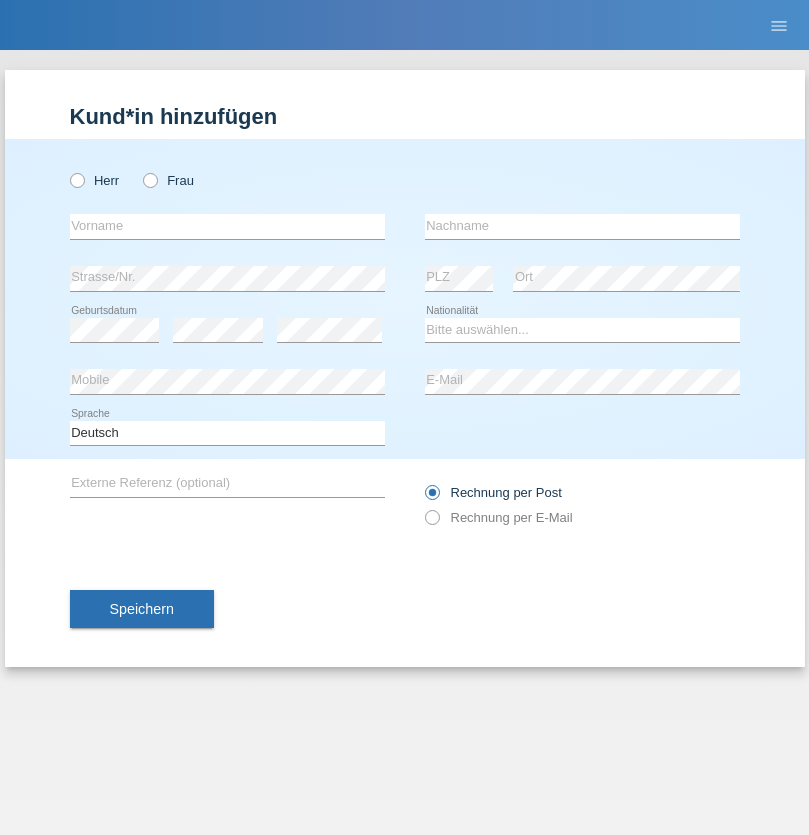 scroll, scrollTop: 0, scrollLeft: 0, axis: both 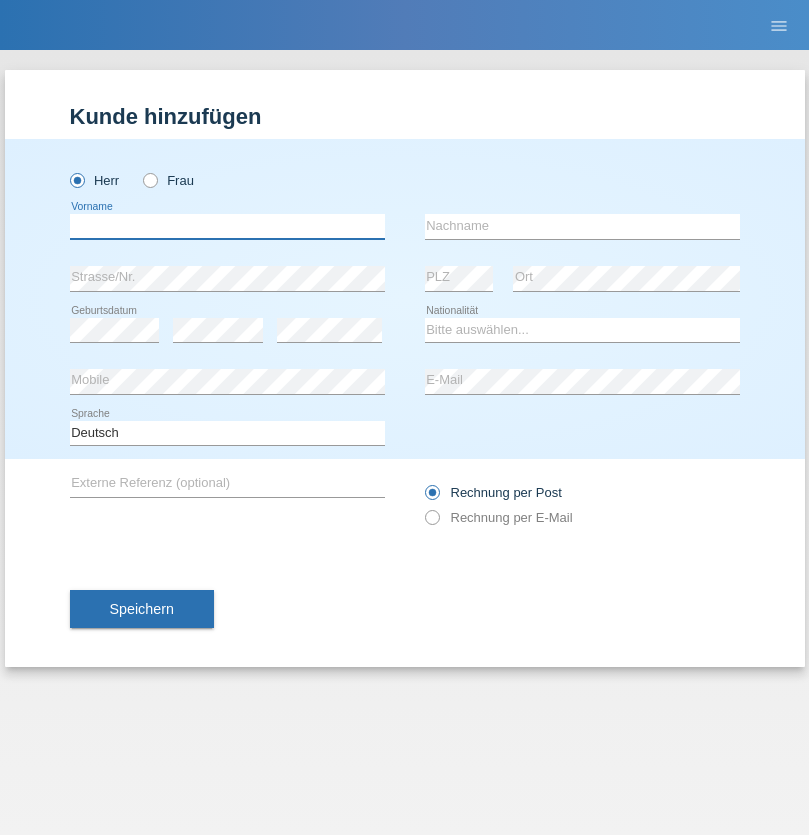 click at bounding box center (227, 226) 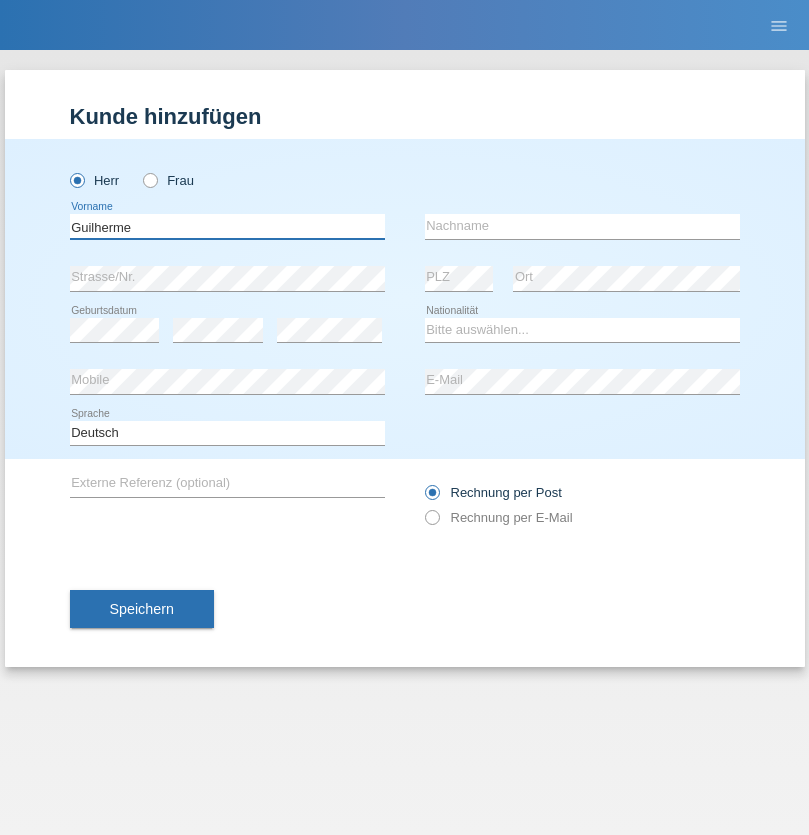 type on "Guilherme" 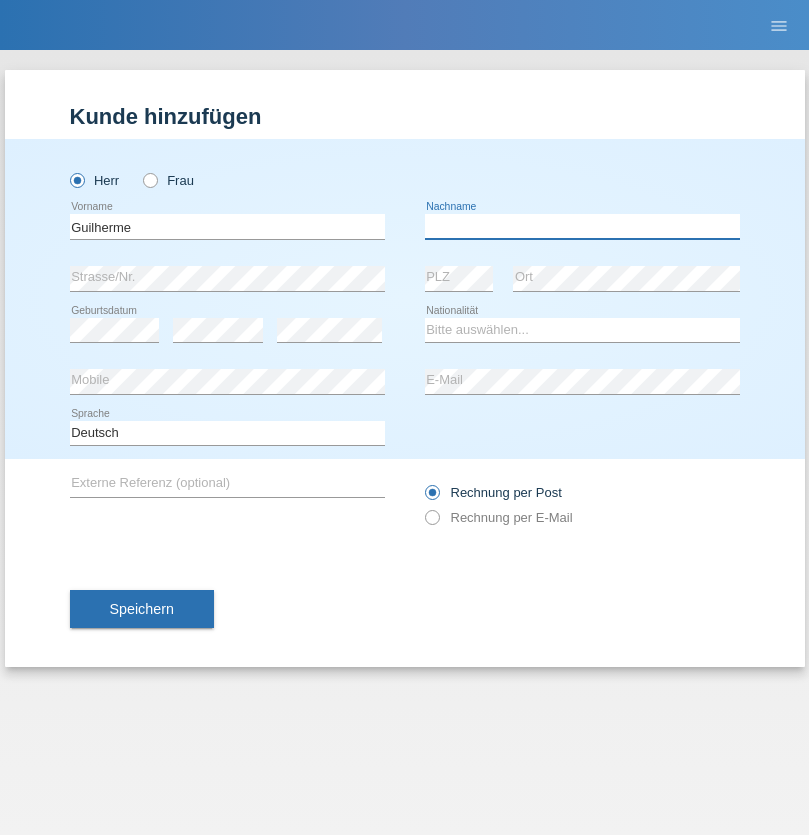 click at bounding box center (582, 226) 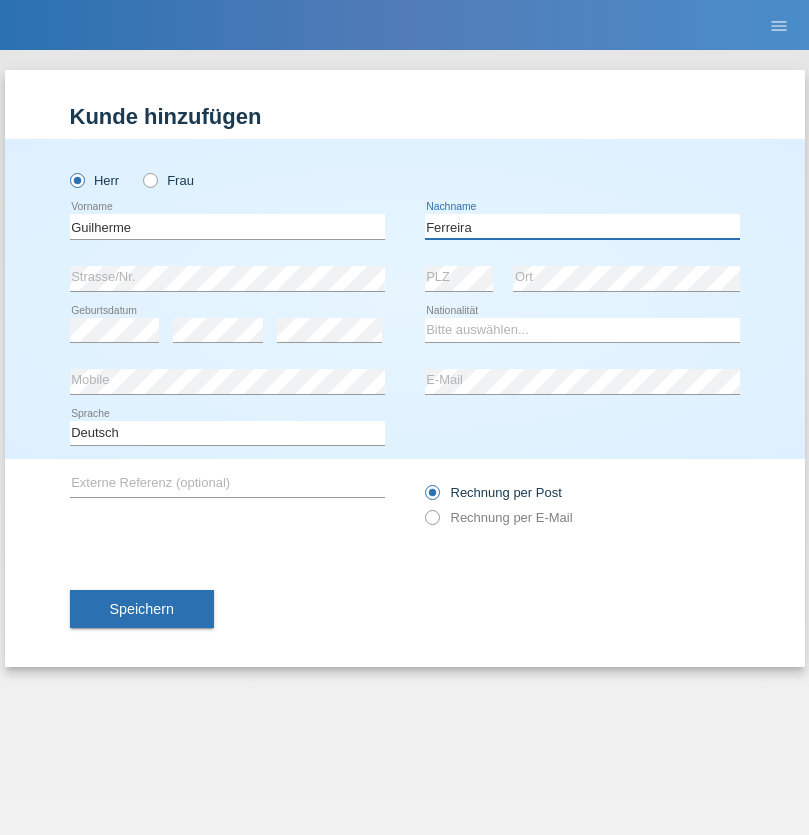 type on "Ferreira" 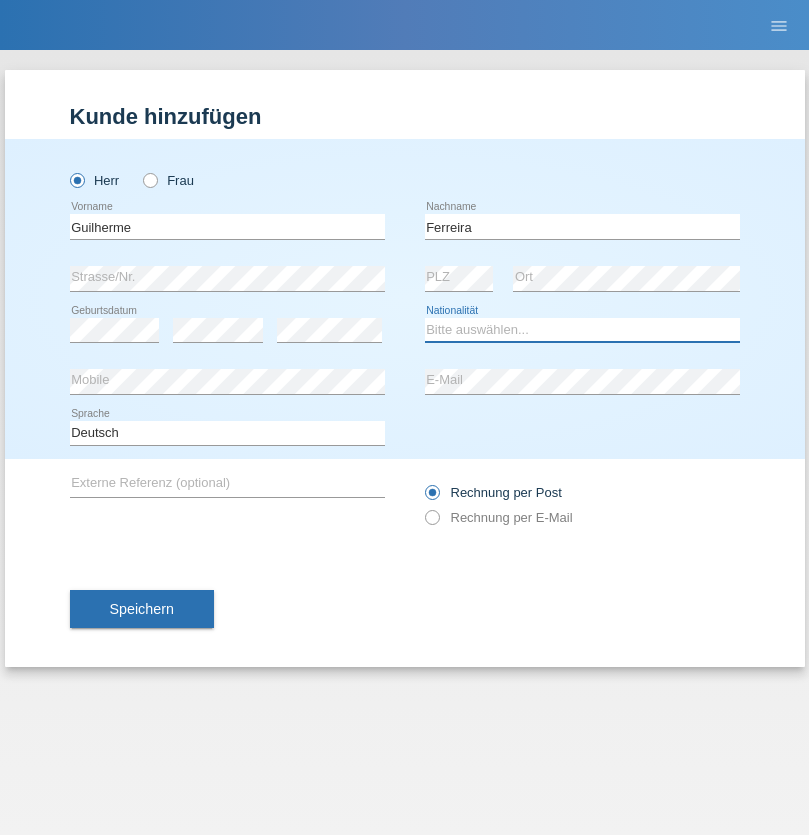 select on "PT" 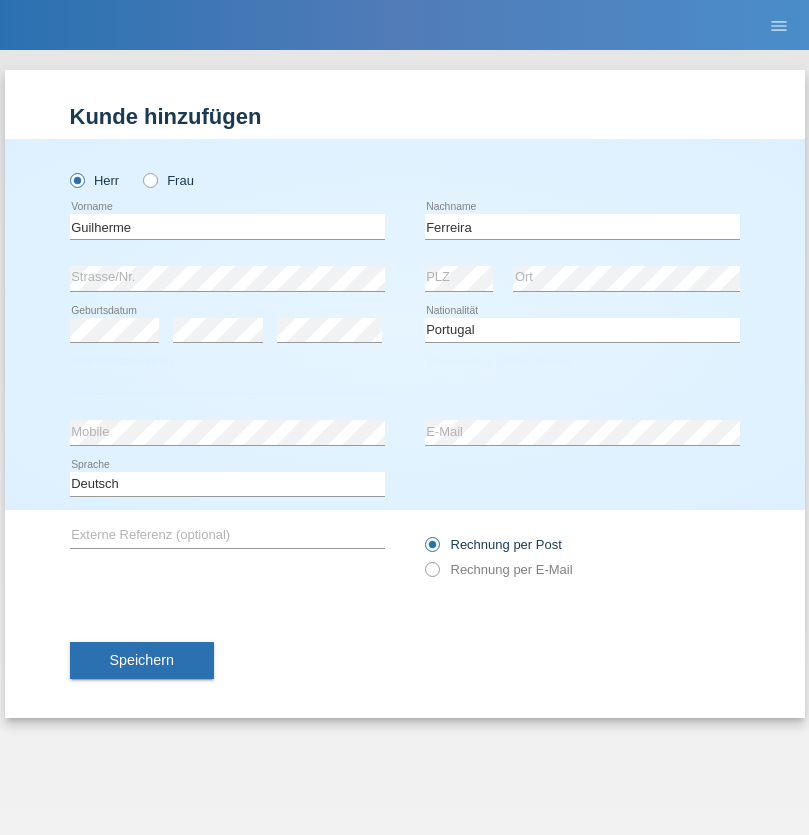 select on "C" 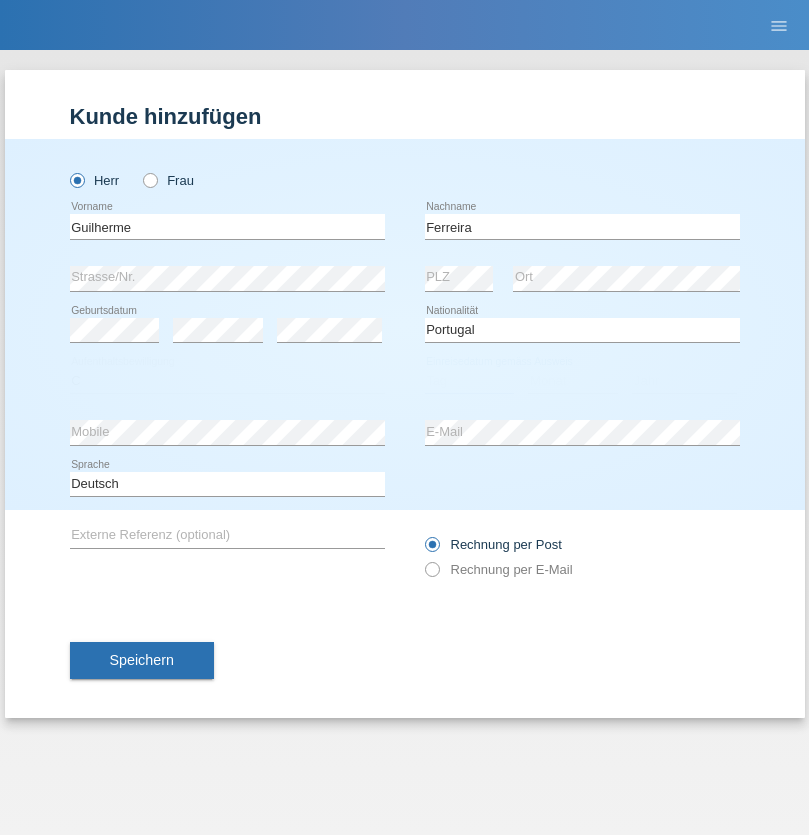 select on "04" 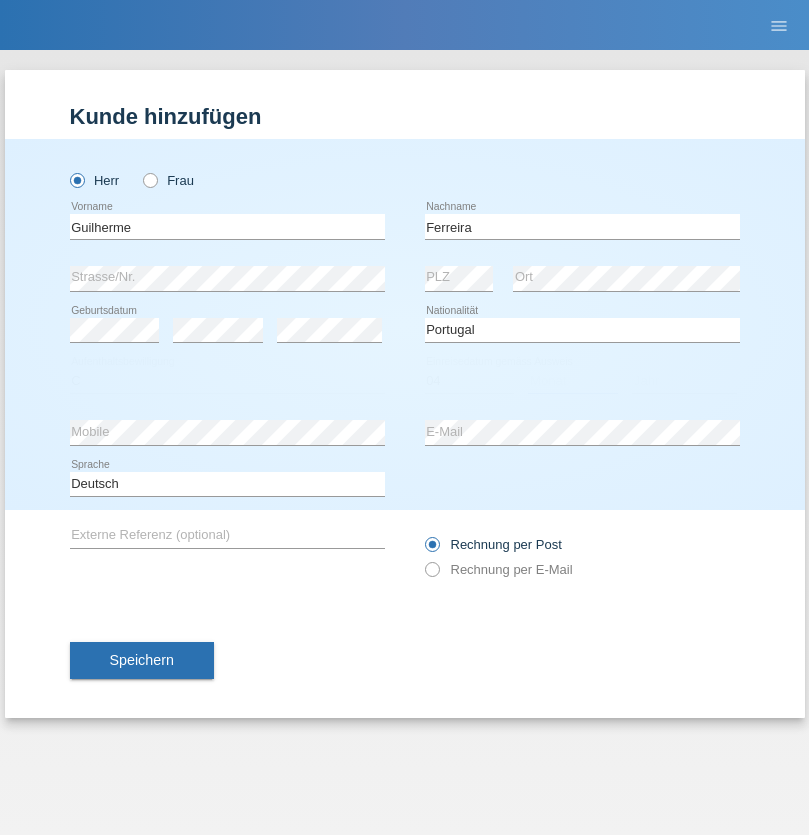 select on "09" 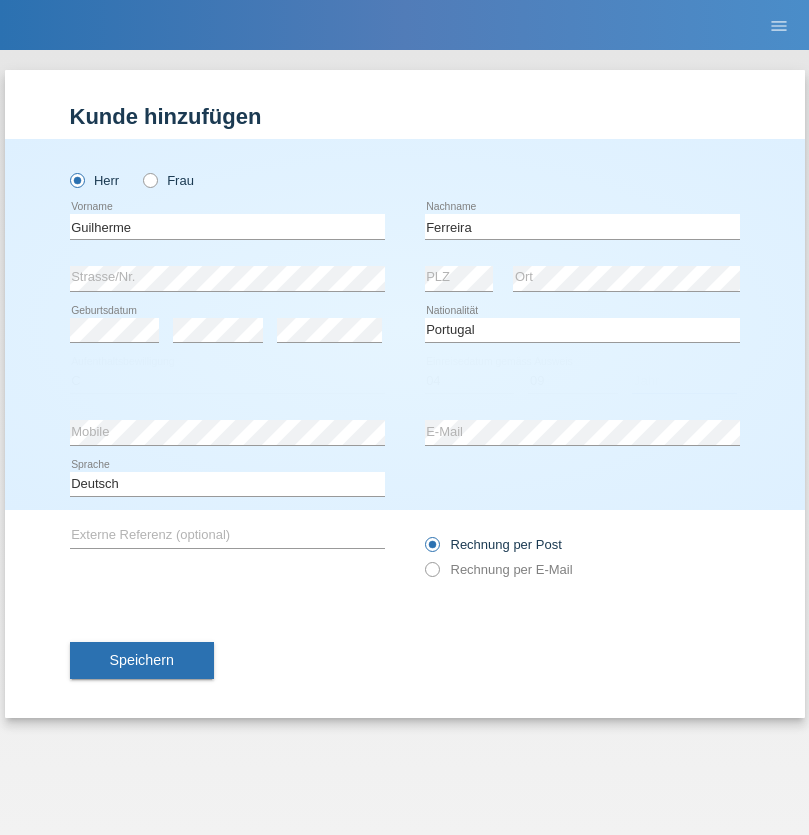 select on "2021" 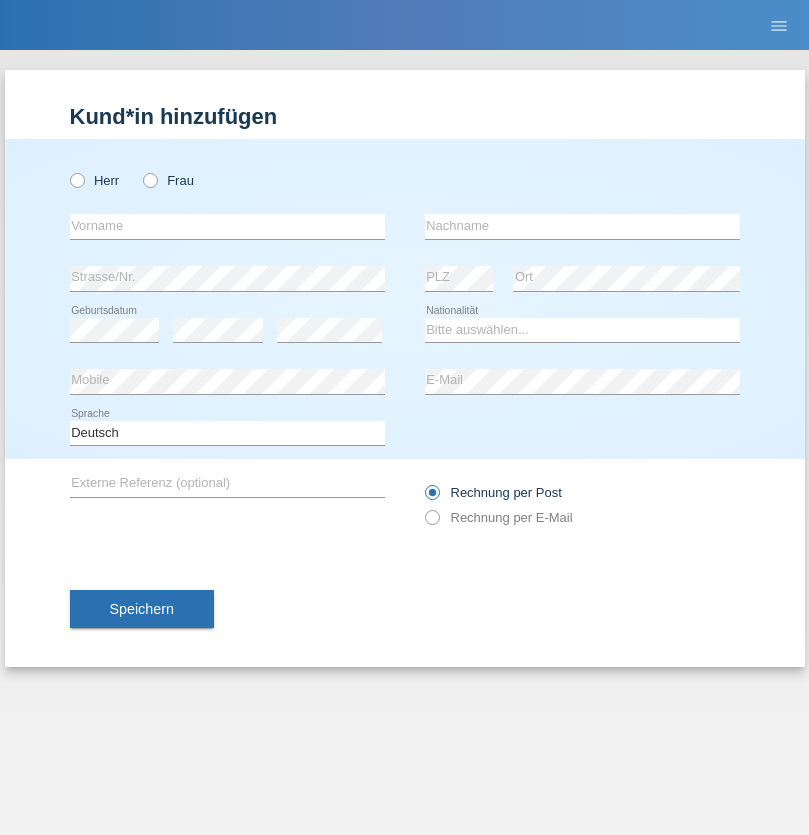 scroll, scrollTop: 0, scrollLeft: 0, axis: both 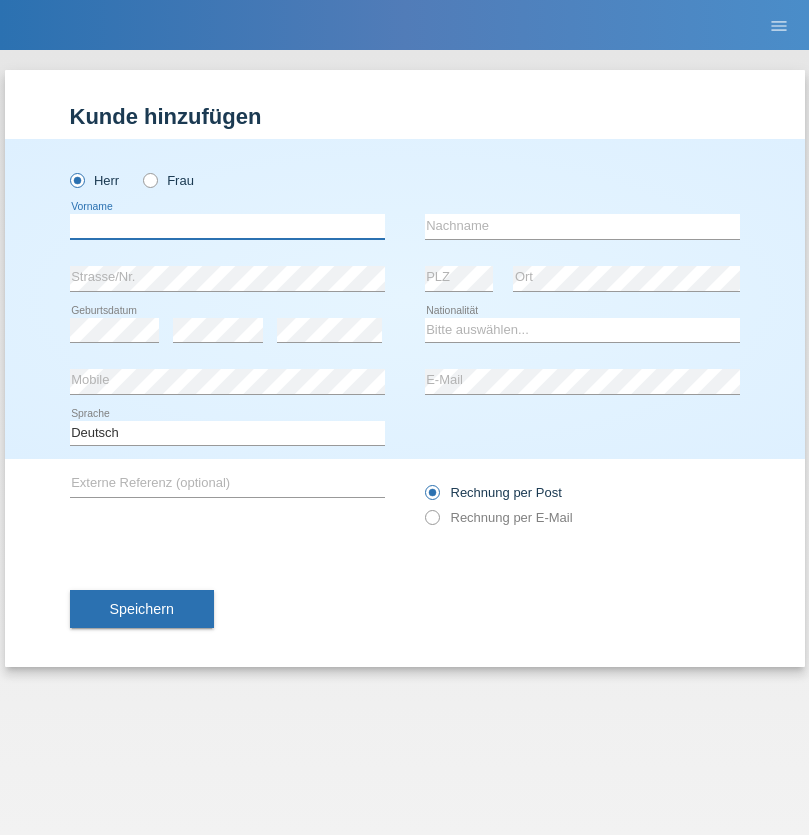 click at bounding box center (227, 226) 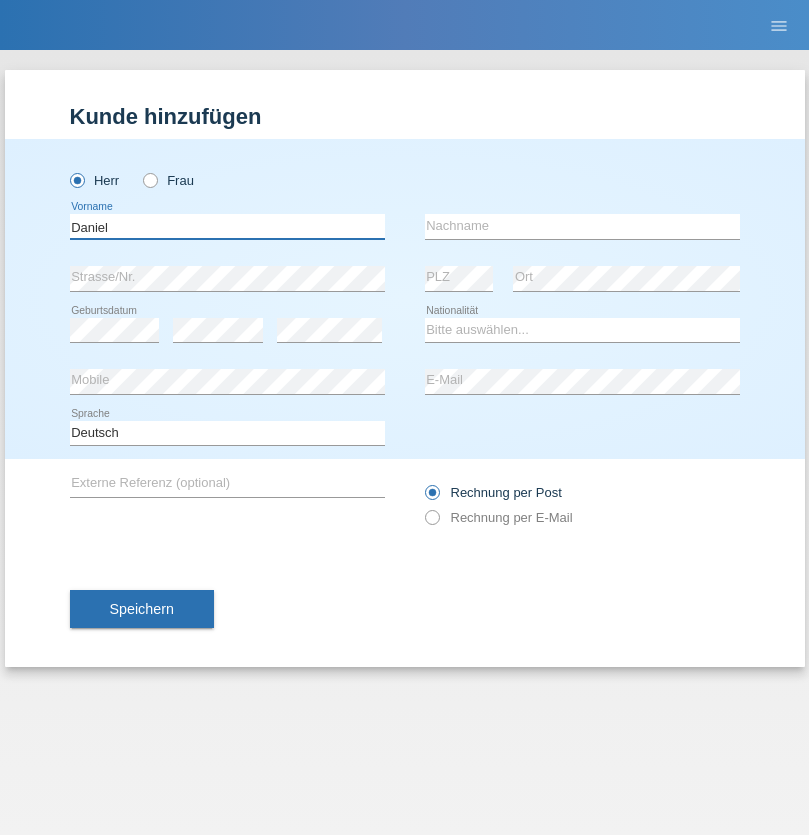 type on "Daniel" 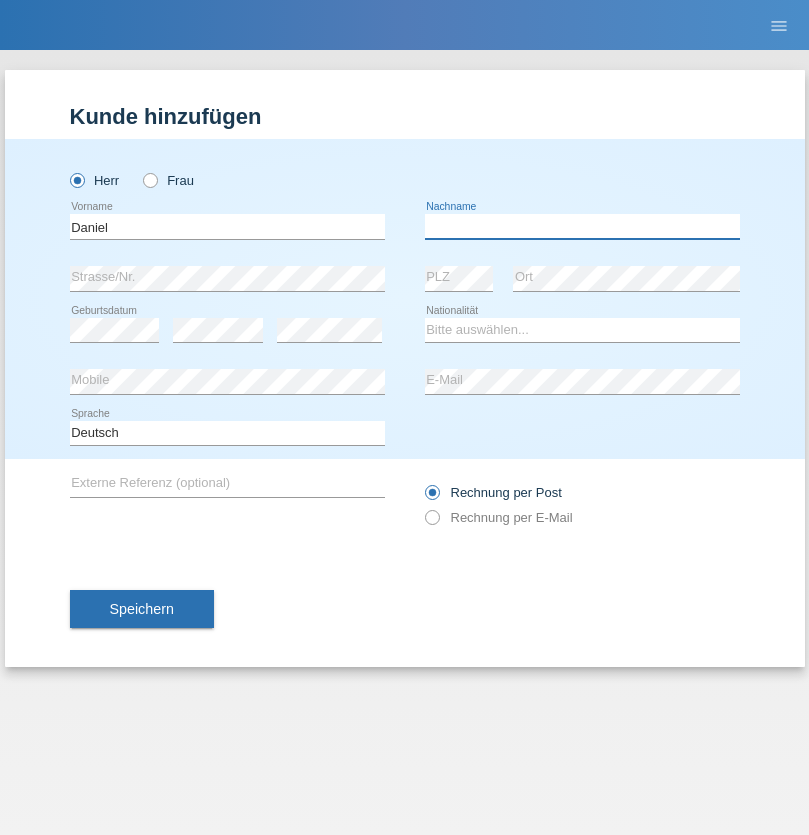 click at bounding box center (582, 226) 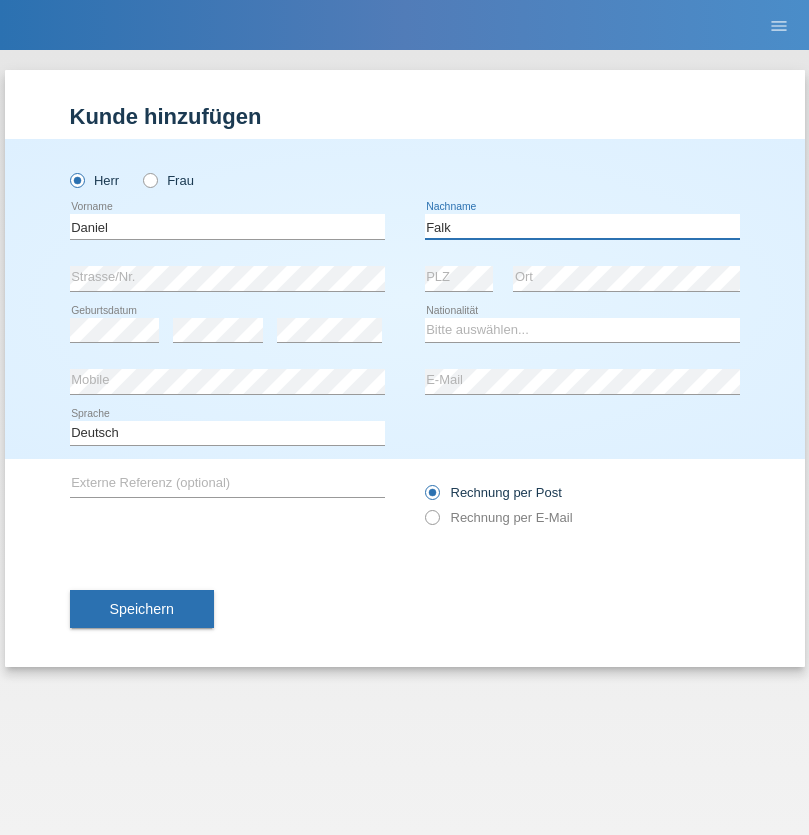 type on "Falk" 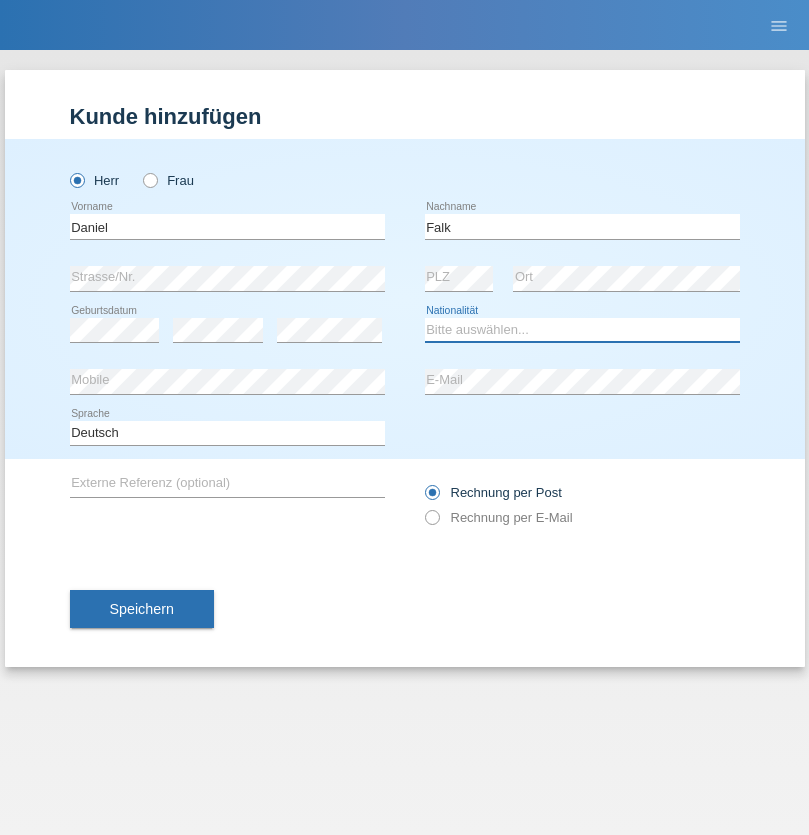 select on "CH" 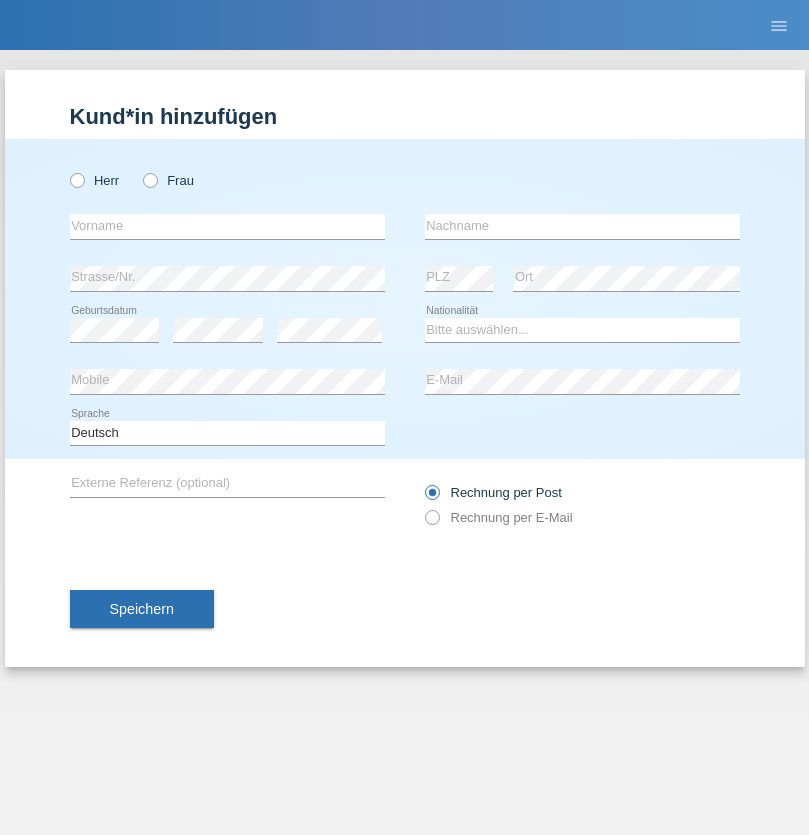 scroll, scrollTop: 0, scrollLeft: 0, axis: both 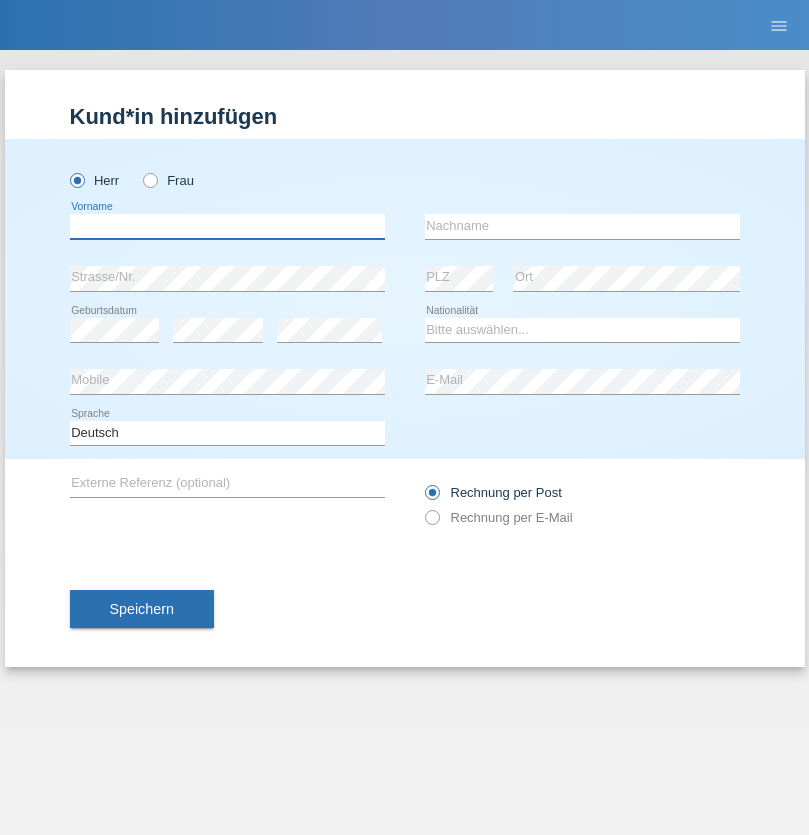 click at bounding box center (227, 226) 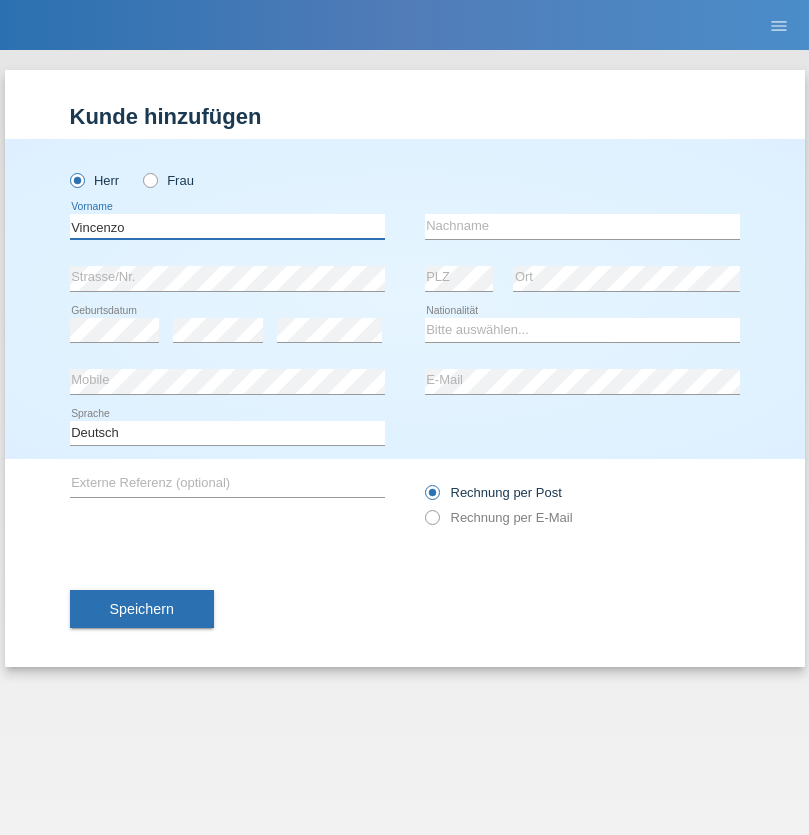 type on "Vincenzo" 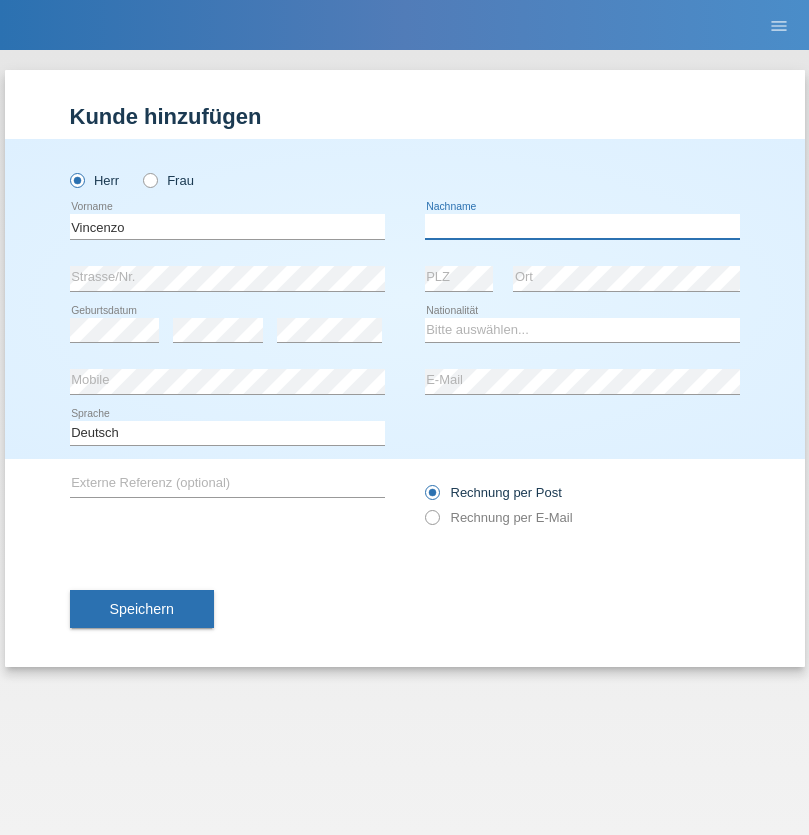 click at bounding box center [582, 226] 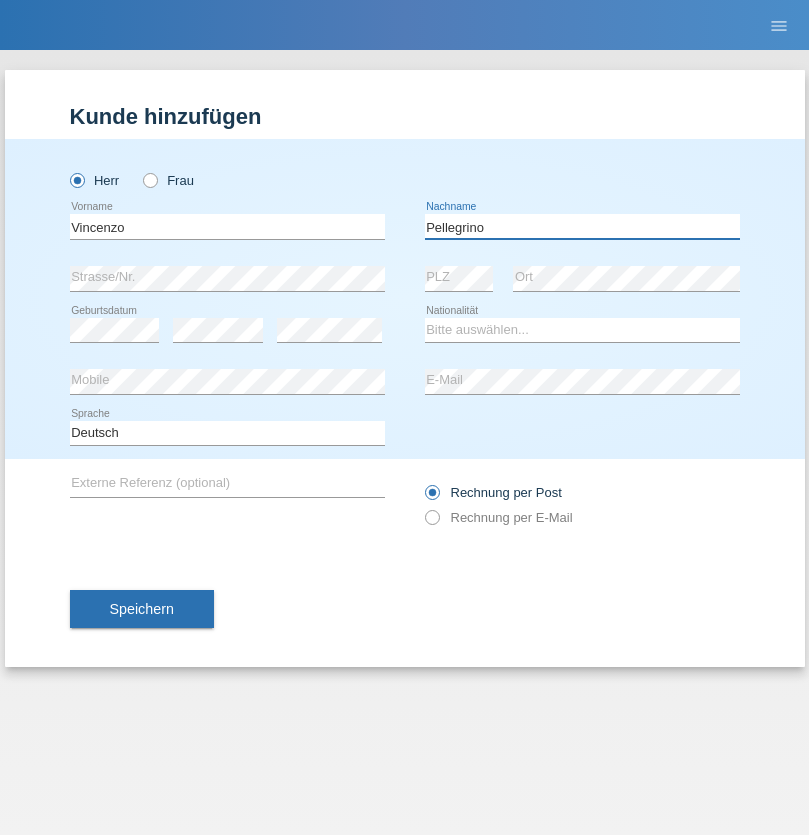 type on "Pellegrino" 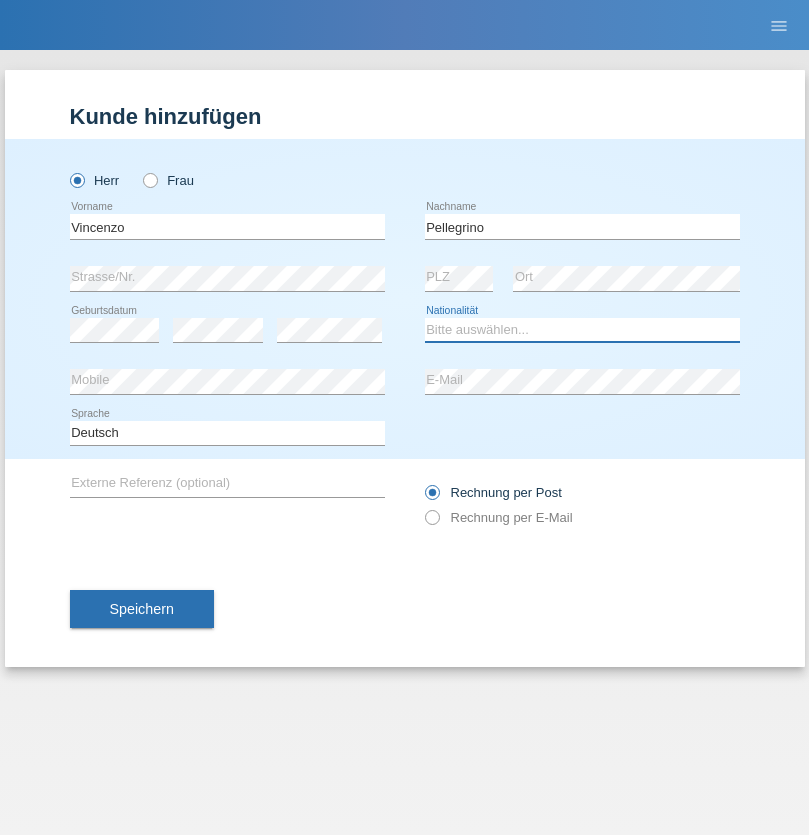 select on "IT" 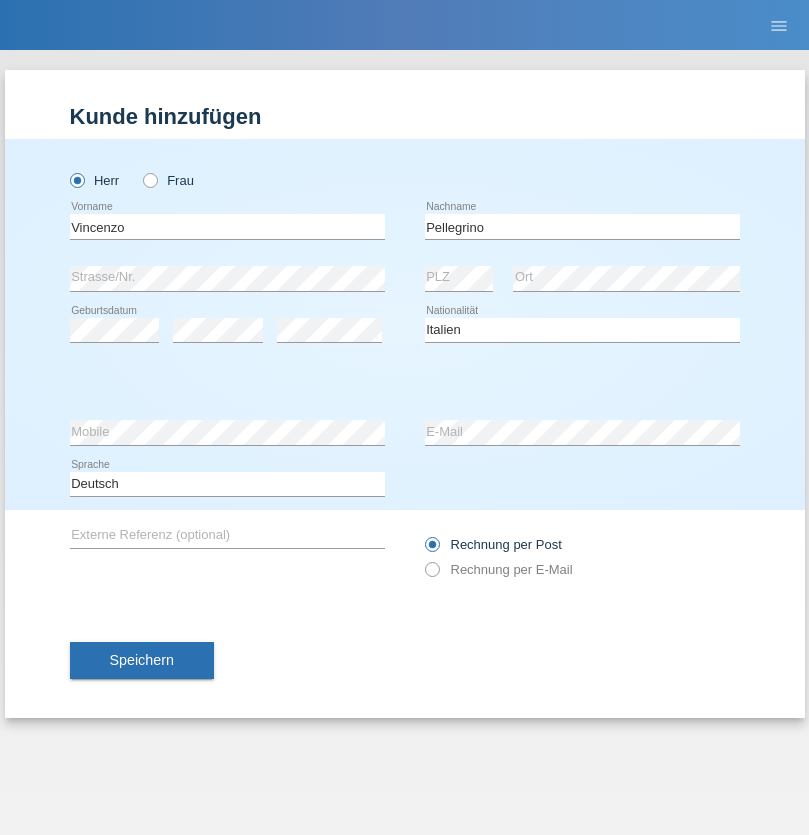 select on "C" 